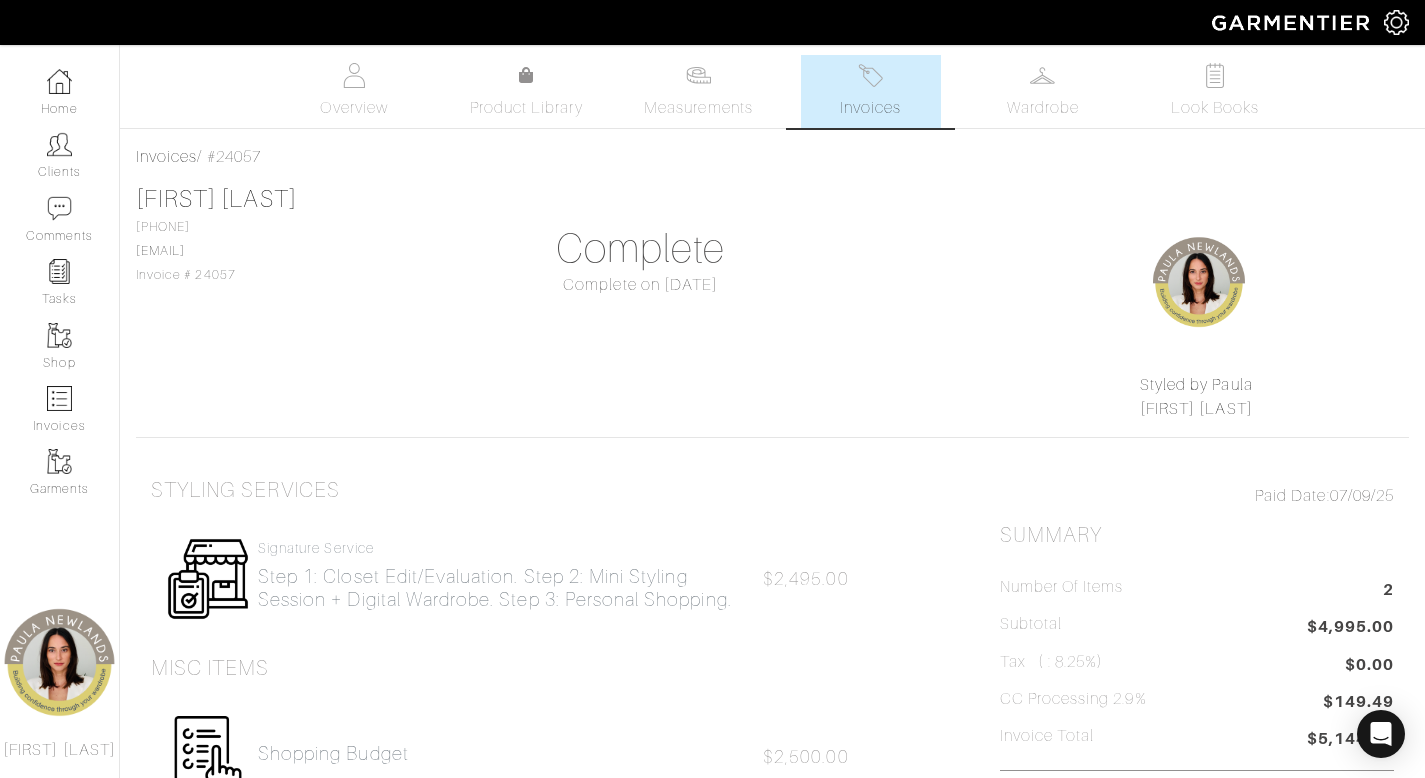 scroll, scrollTop: 0, scrollLeft: 0, axis: both 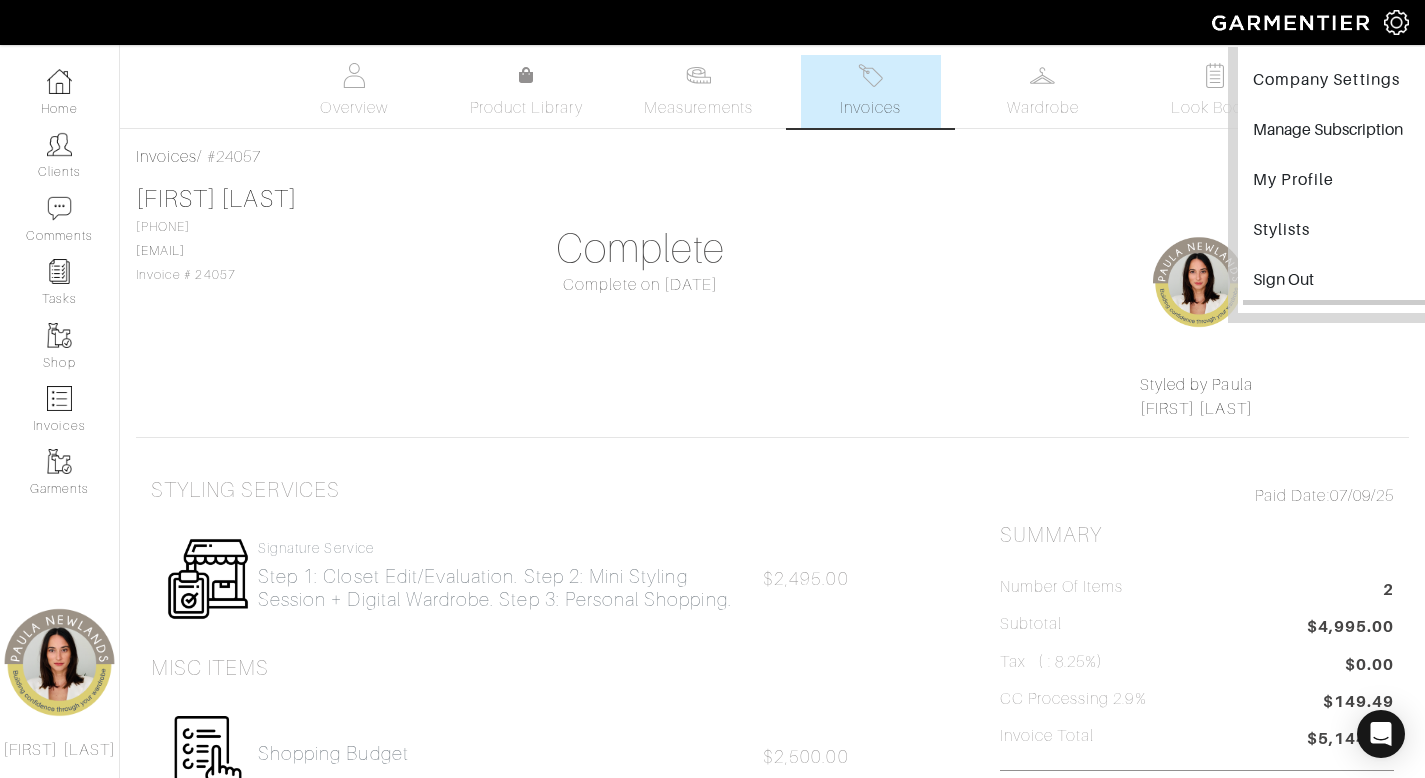 click on "Sign Out" at bounding box center [1340, 282] 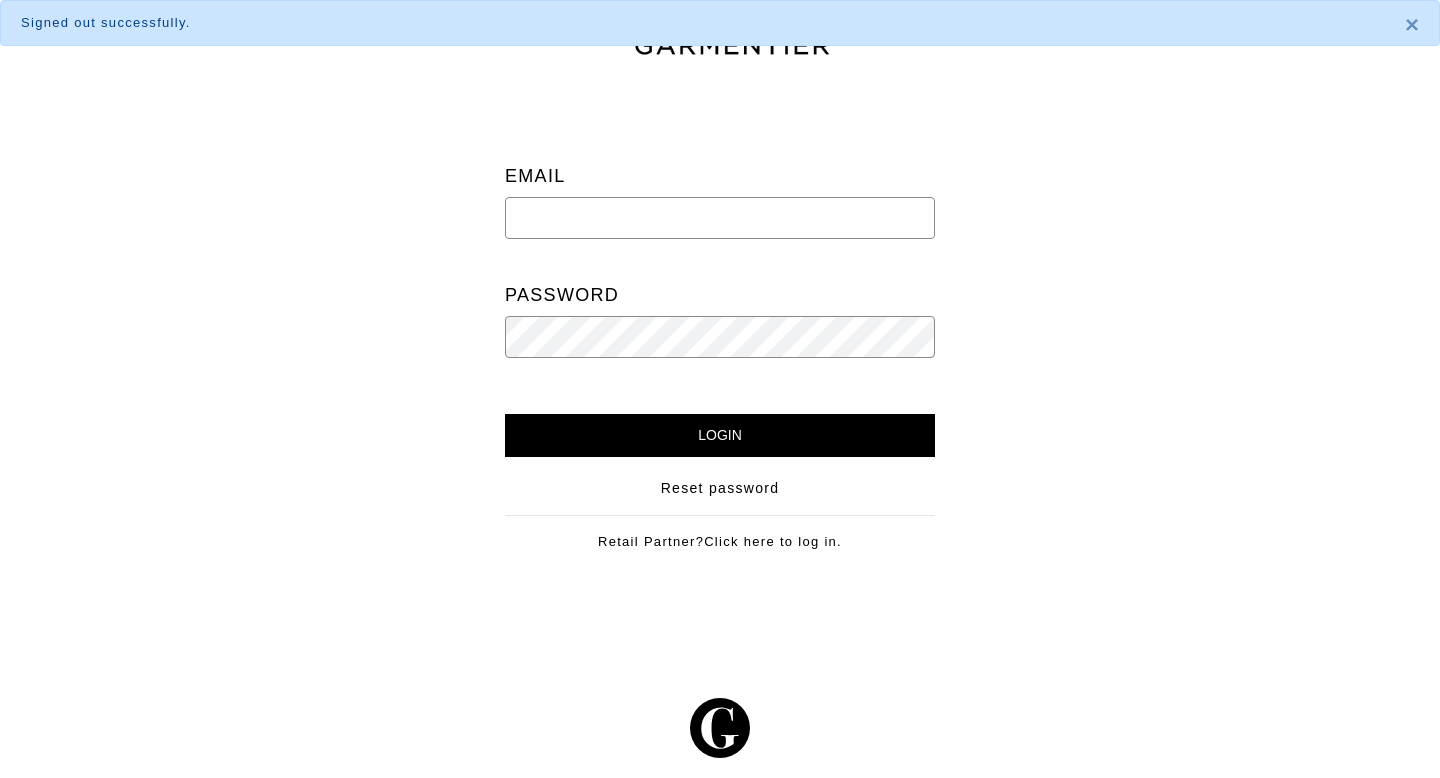 scroll, scrollTop: 0, scrollLeft: 0, axis: both 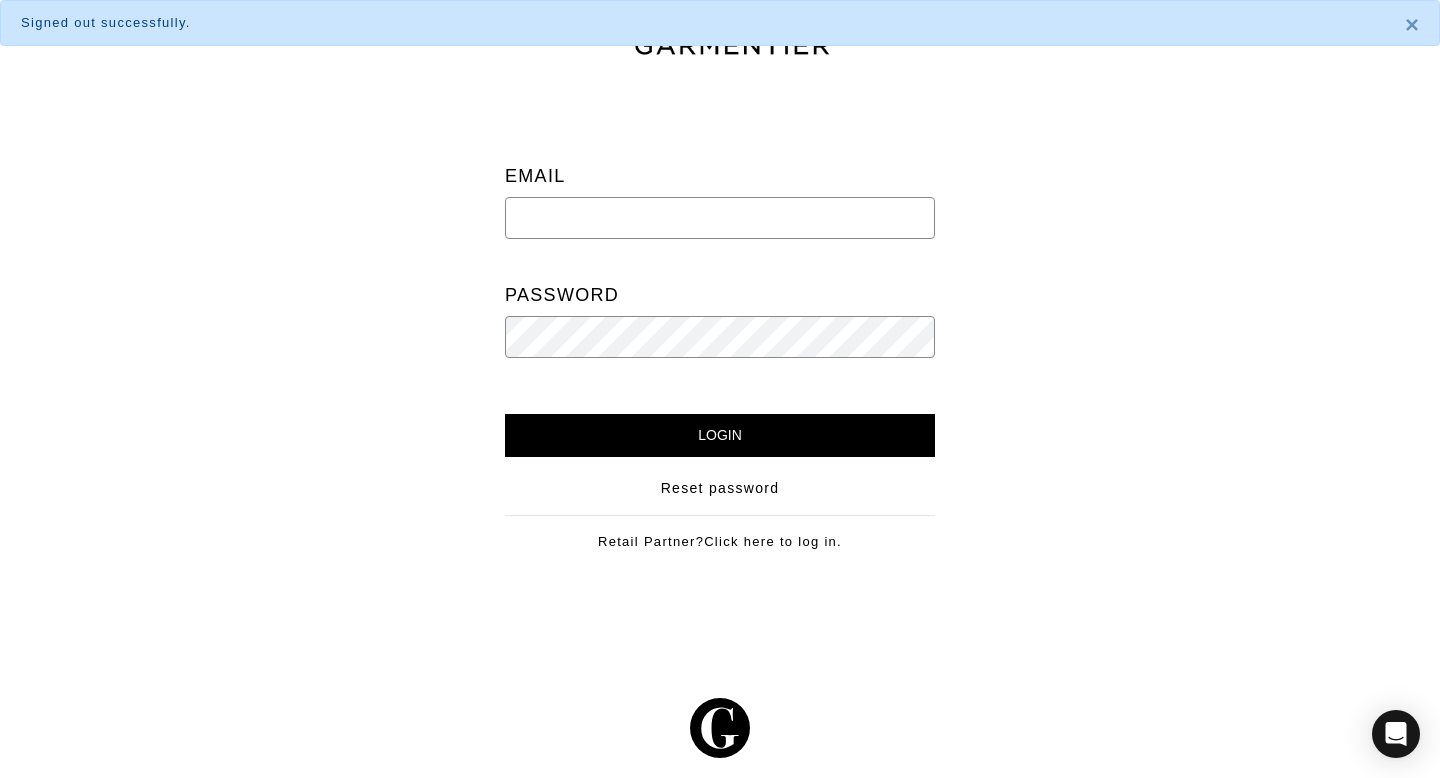 type on "[EMAIL]" 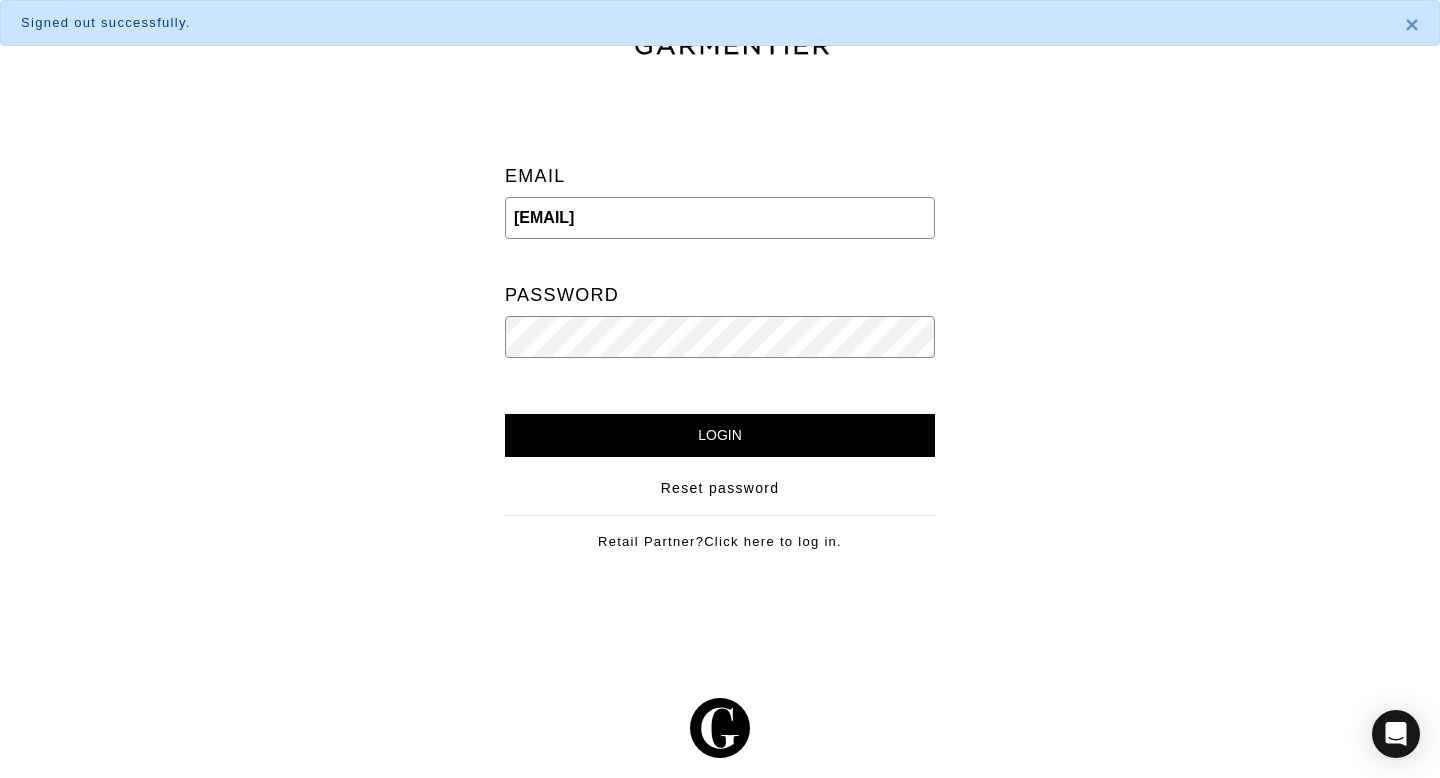 click at bounding box center (935, 218) 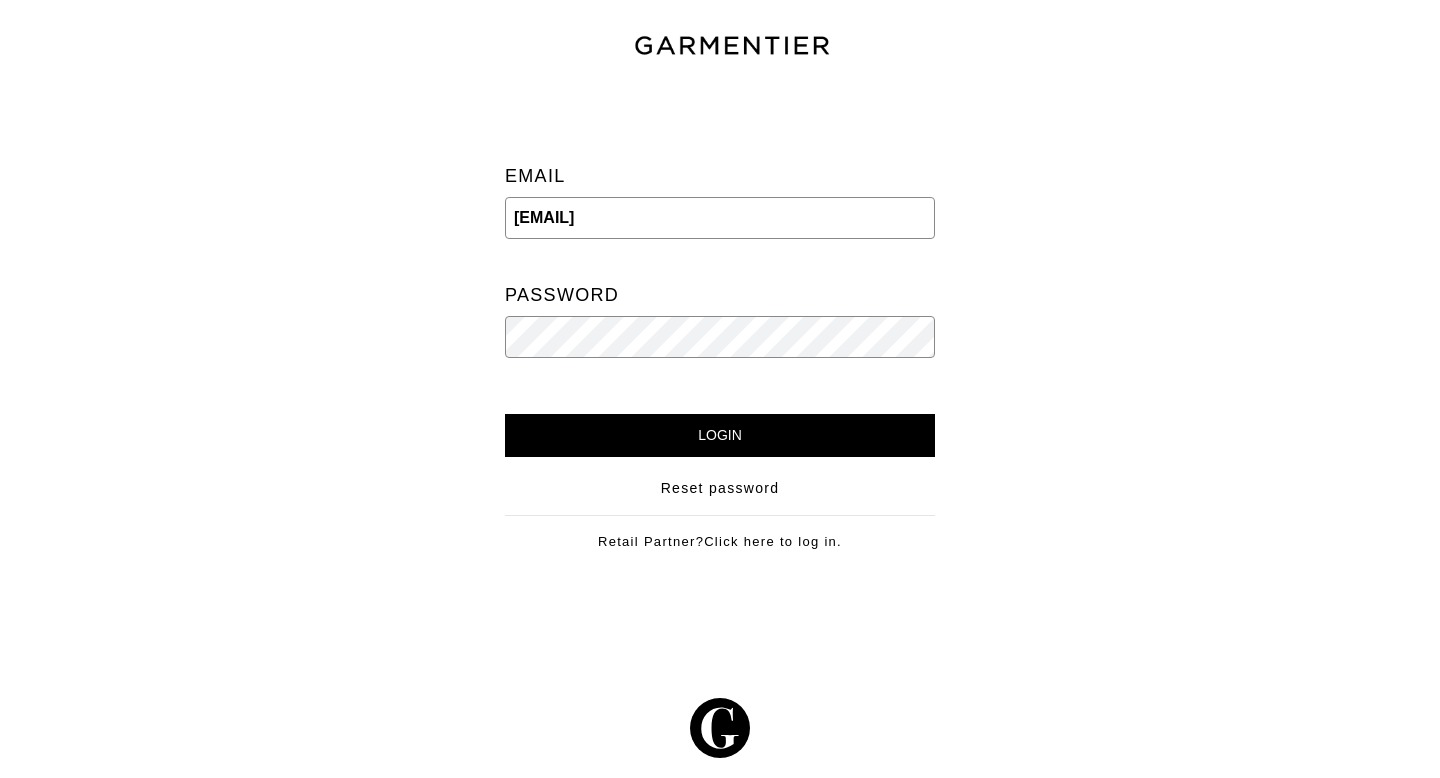 scroll, scrollTop: 0, scrollLeft: 0, axis: both 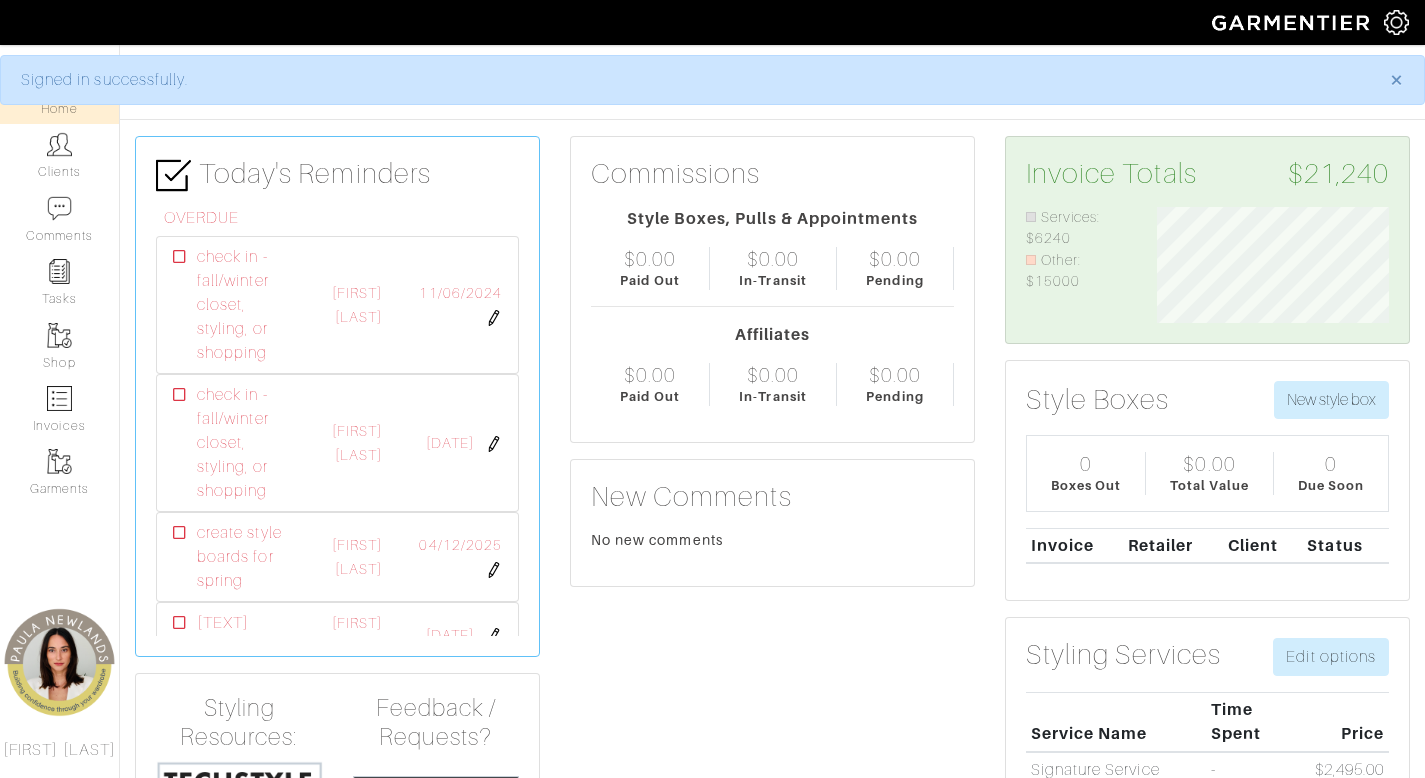 click at bounding box center (1396, 22) 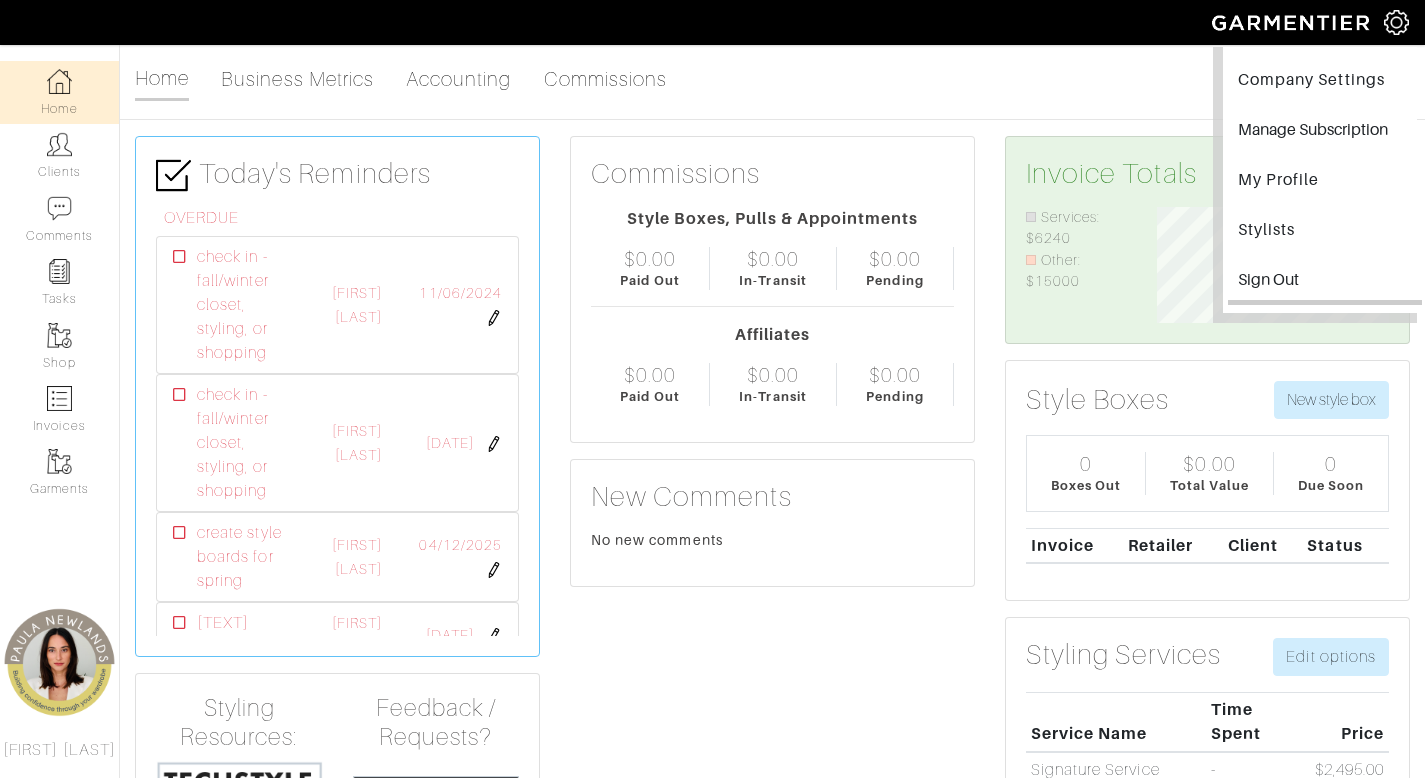 click on "Sign Out" at bounding box center (1325, 282) 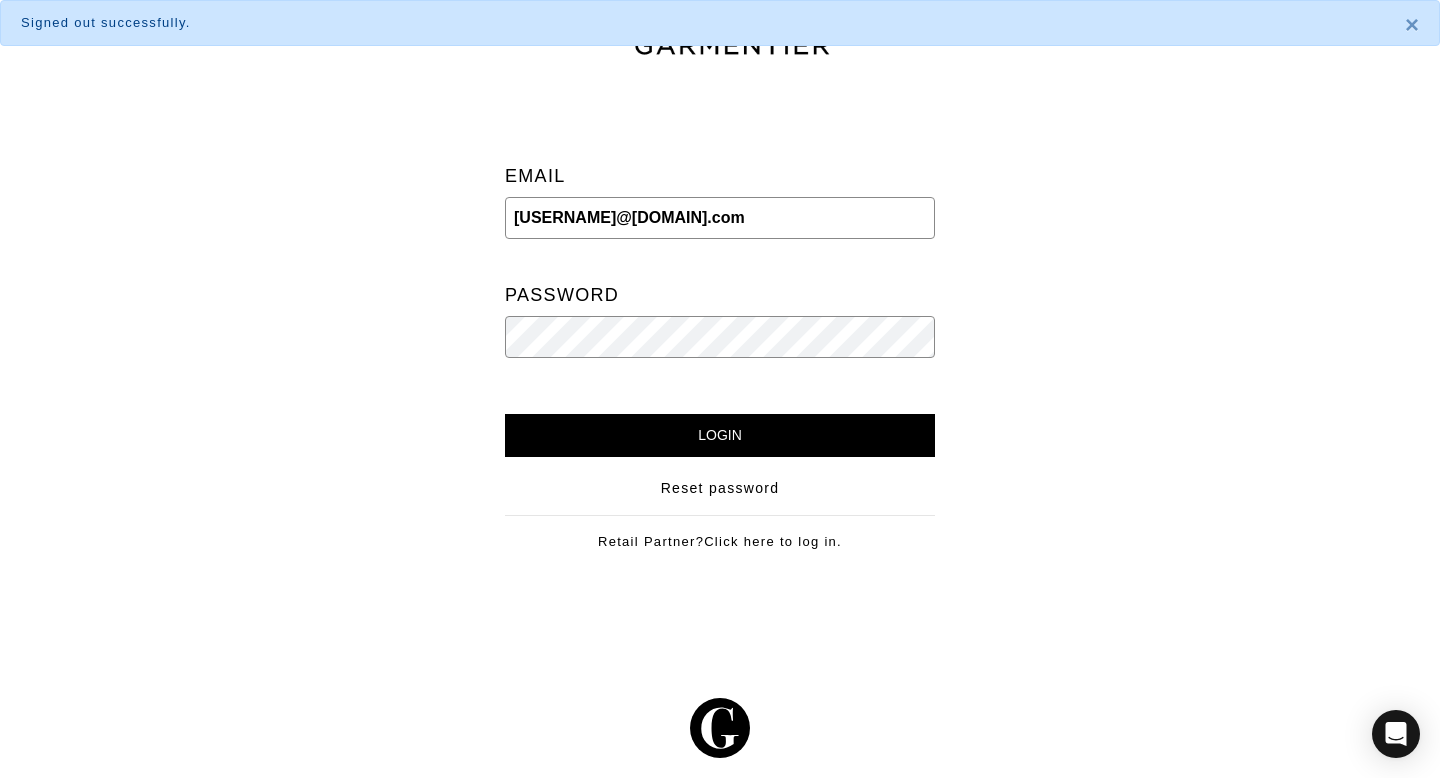 scroll, scrollTop: 0, scrollLeft: 0, axis: both 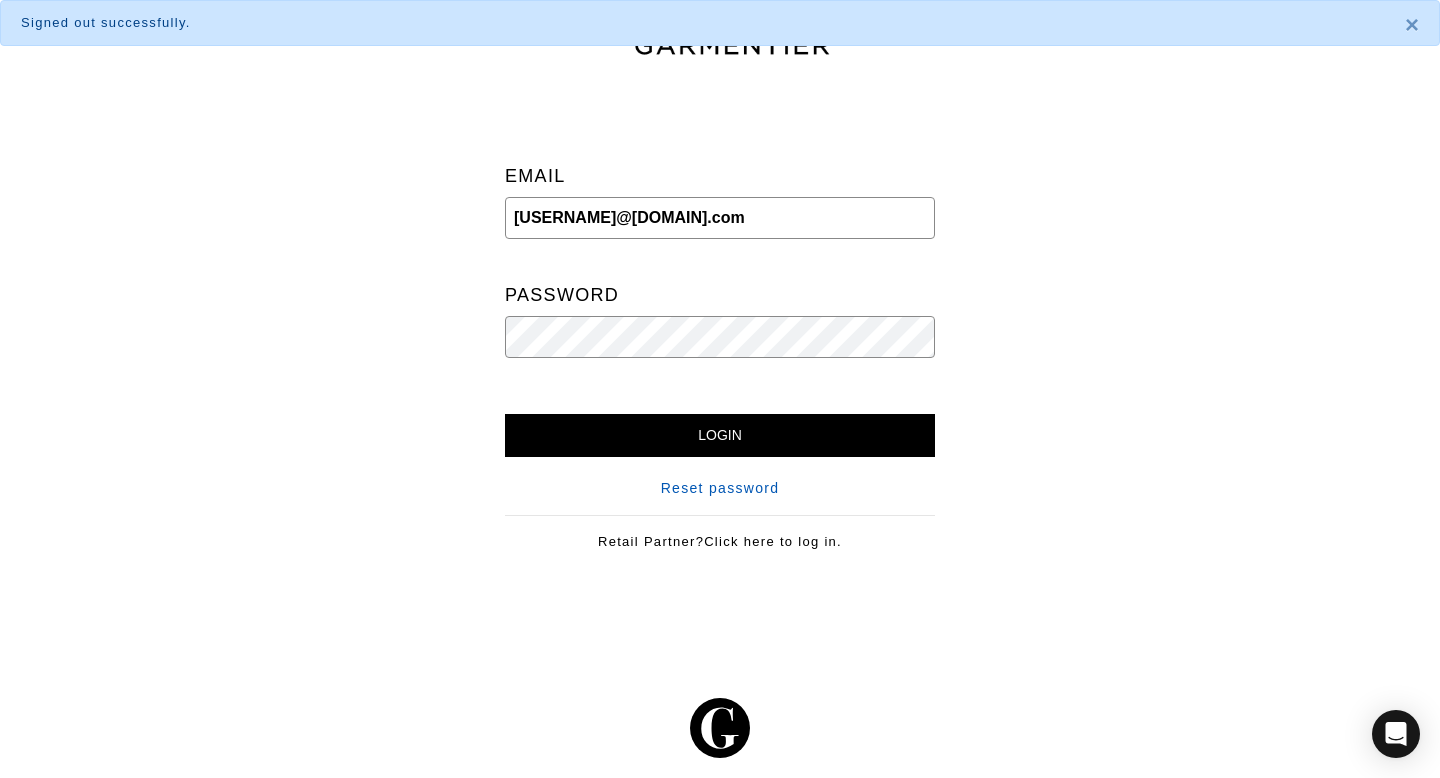 click on "Reset password" at bounding box center (720, 488) 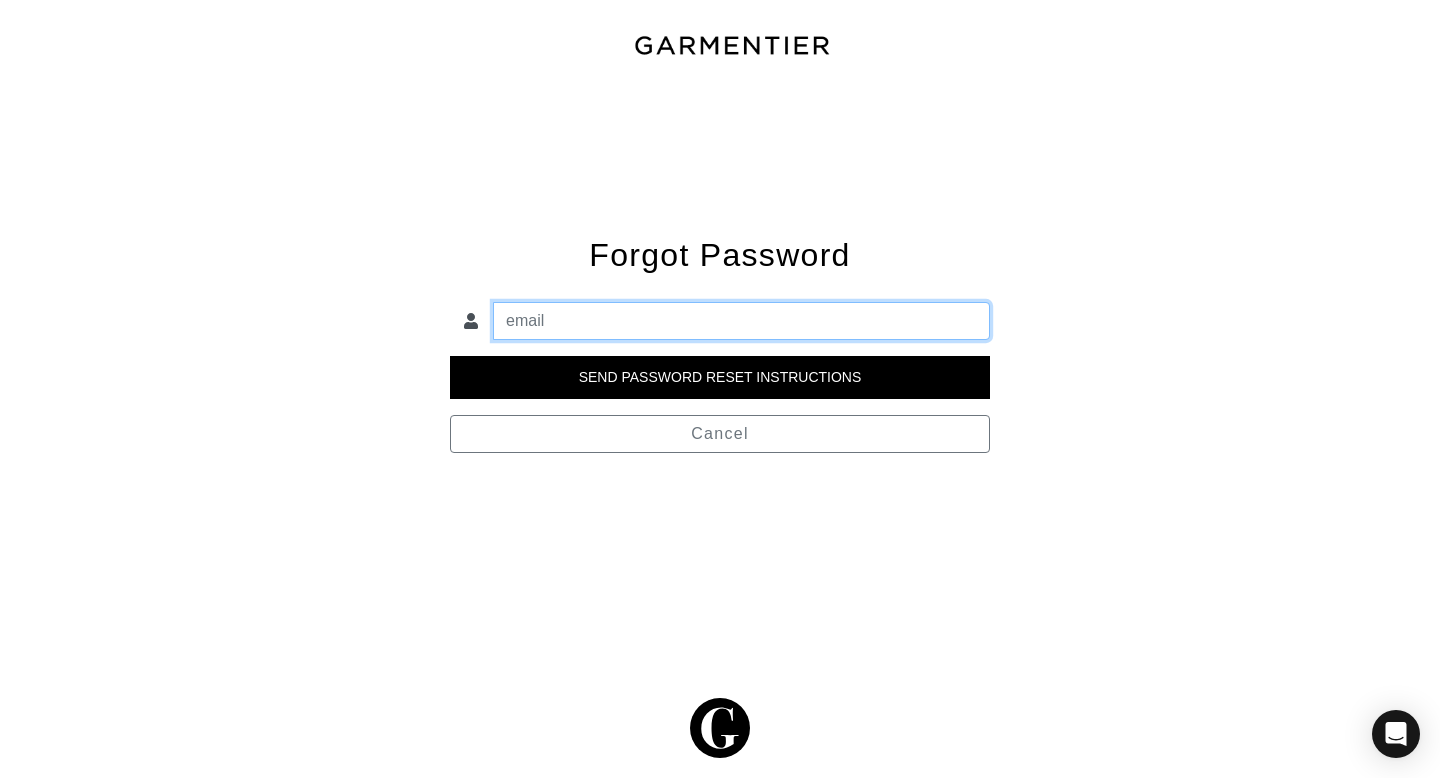 click at bounding box center (741, 321) 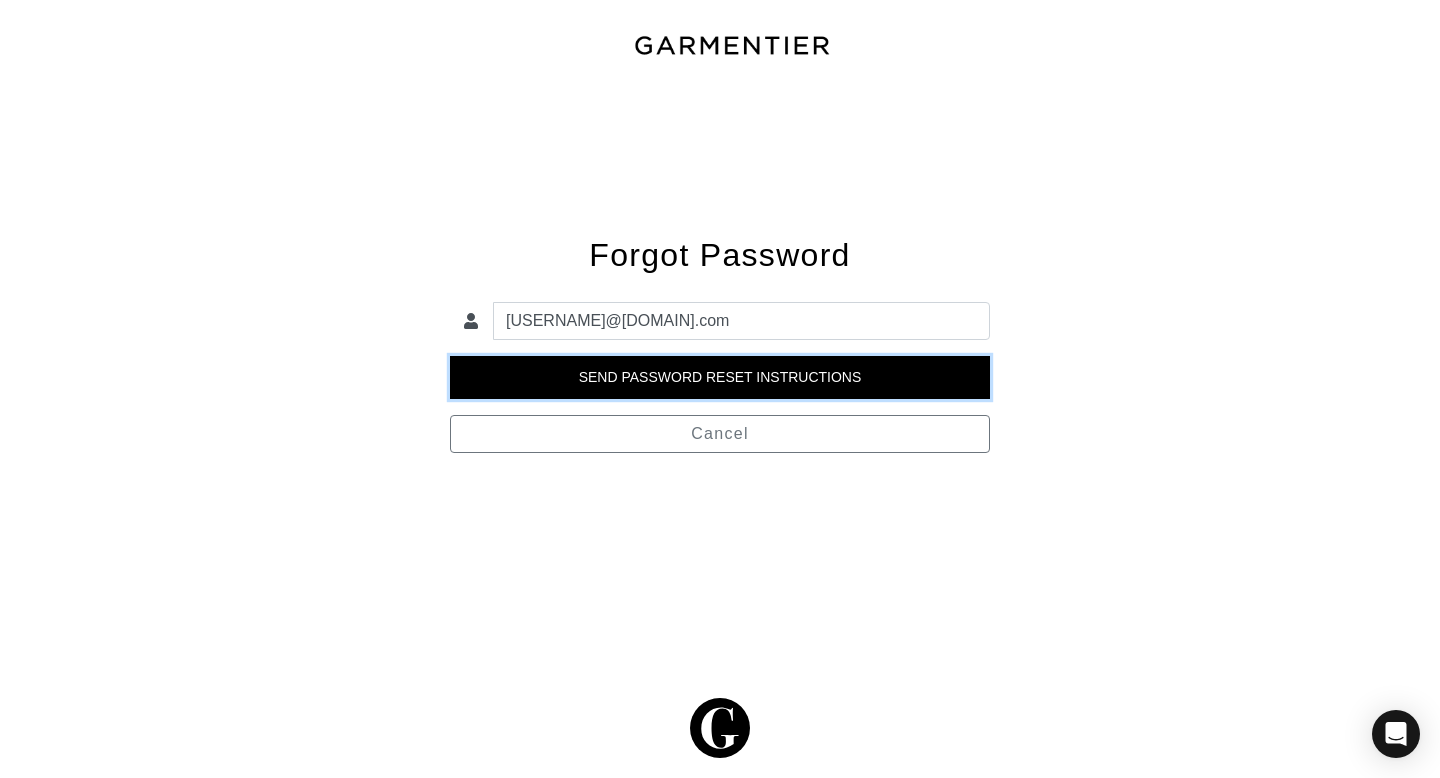 click on "Send Password Reset Instructions" at bounding box center (720, 377) 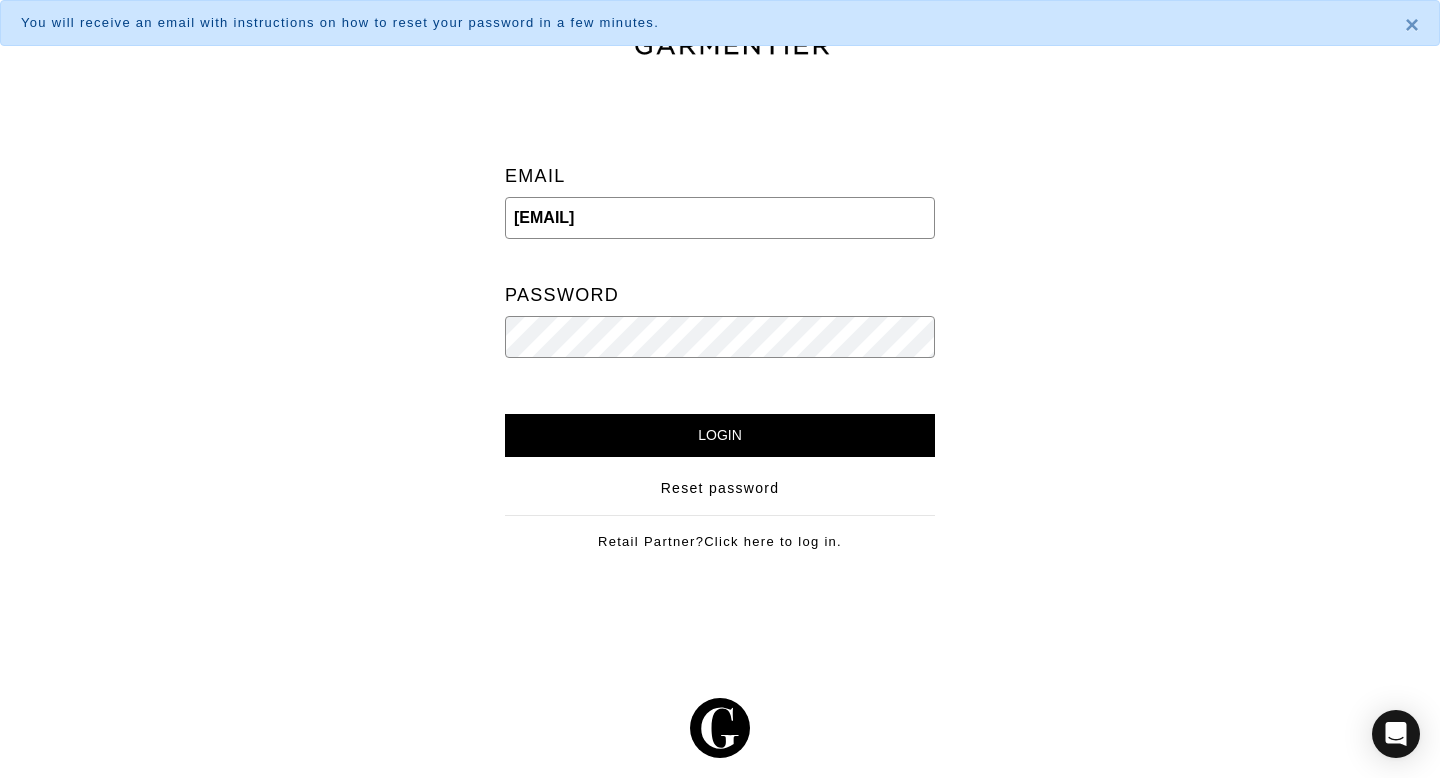 scroll, scrollTop: 0, scrollLeft: 0, axis: both 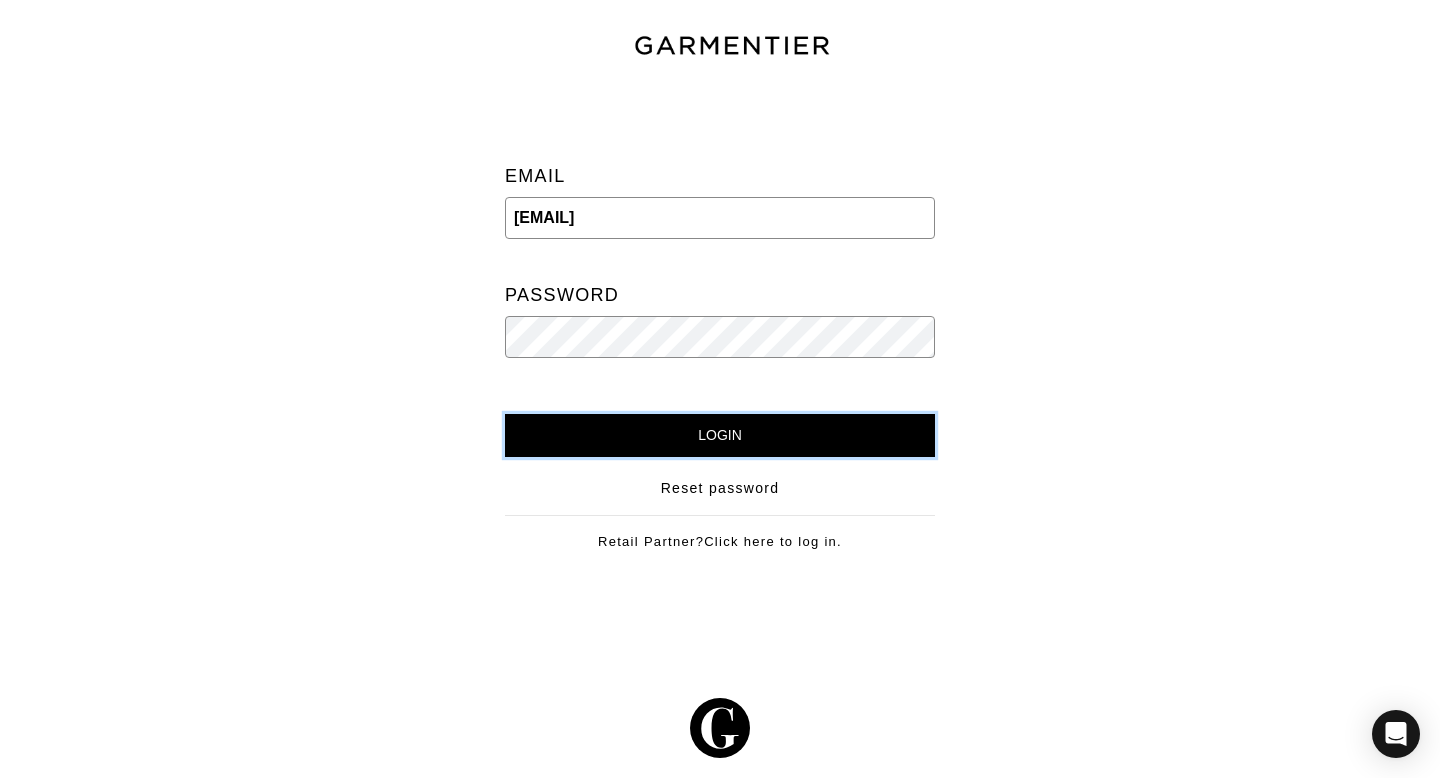 click on "Login" at bounding box center [720, 435] 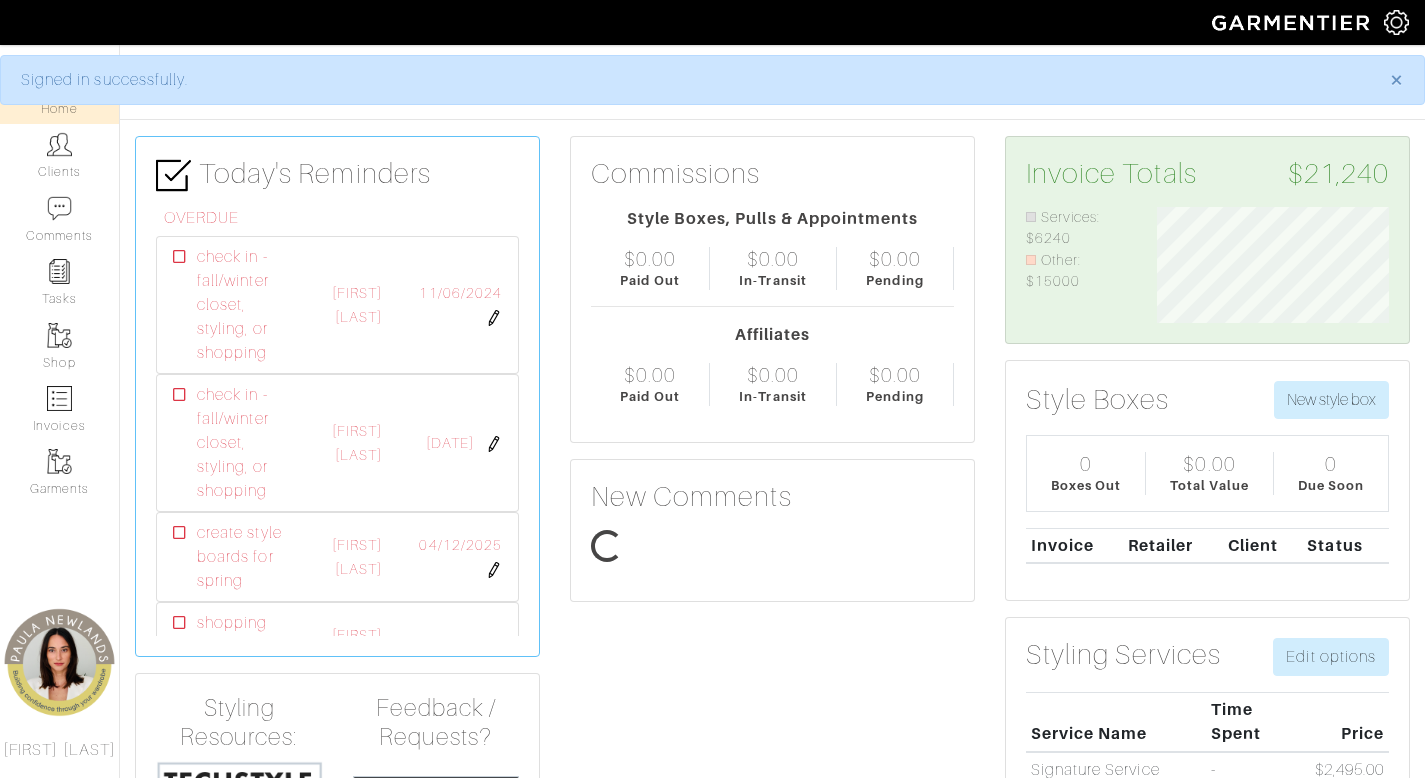 scroll, scrollTop: 0, scrollLeft: 0, axis: both 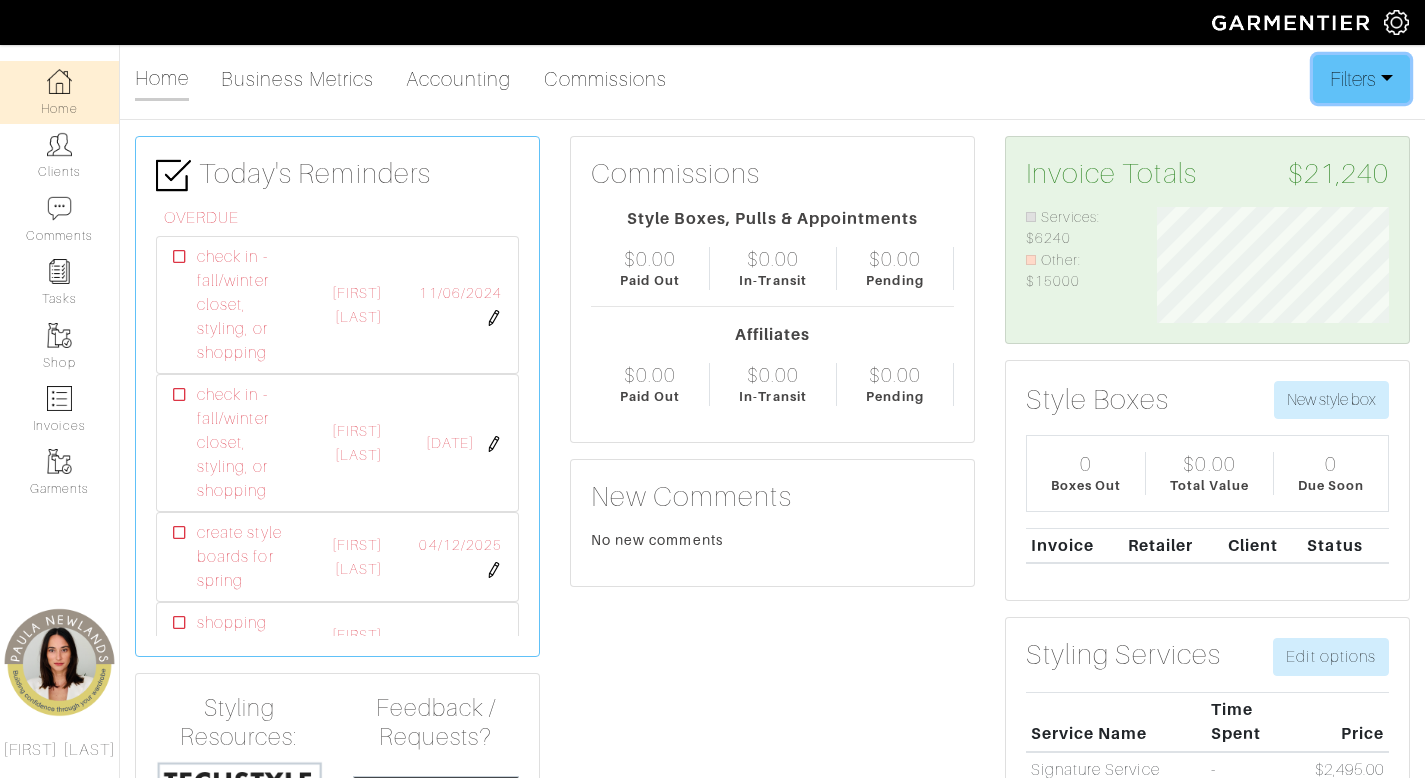 click on "Filters" at bounding box center [1361, 79] 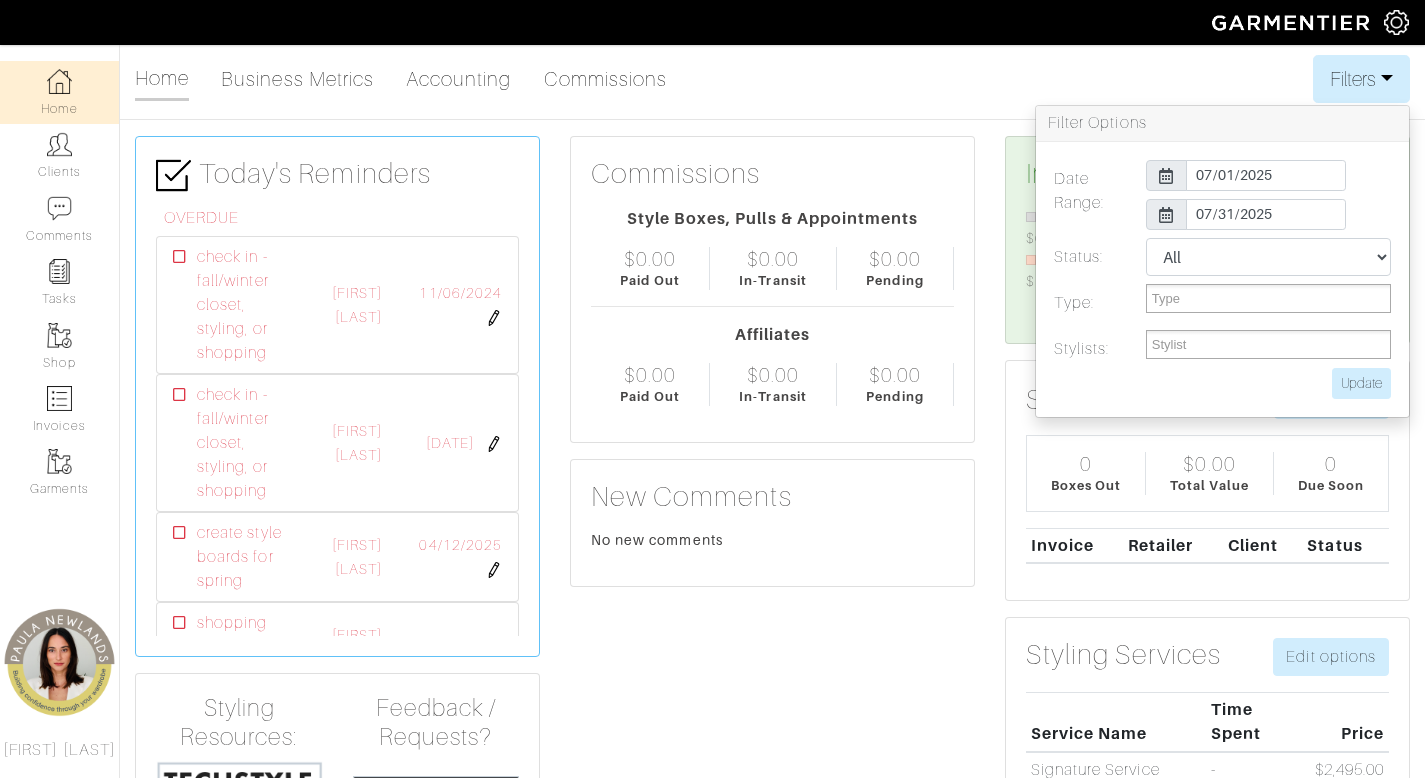 click on "Company Settings
Manage Subscription
My Profile
Stylists
Sign Out" at bounding box center (1404, 22) 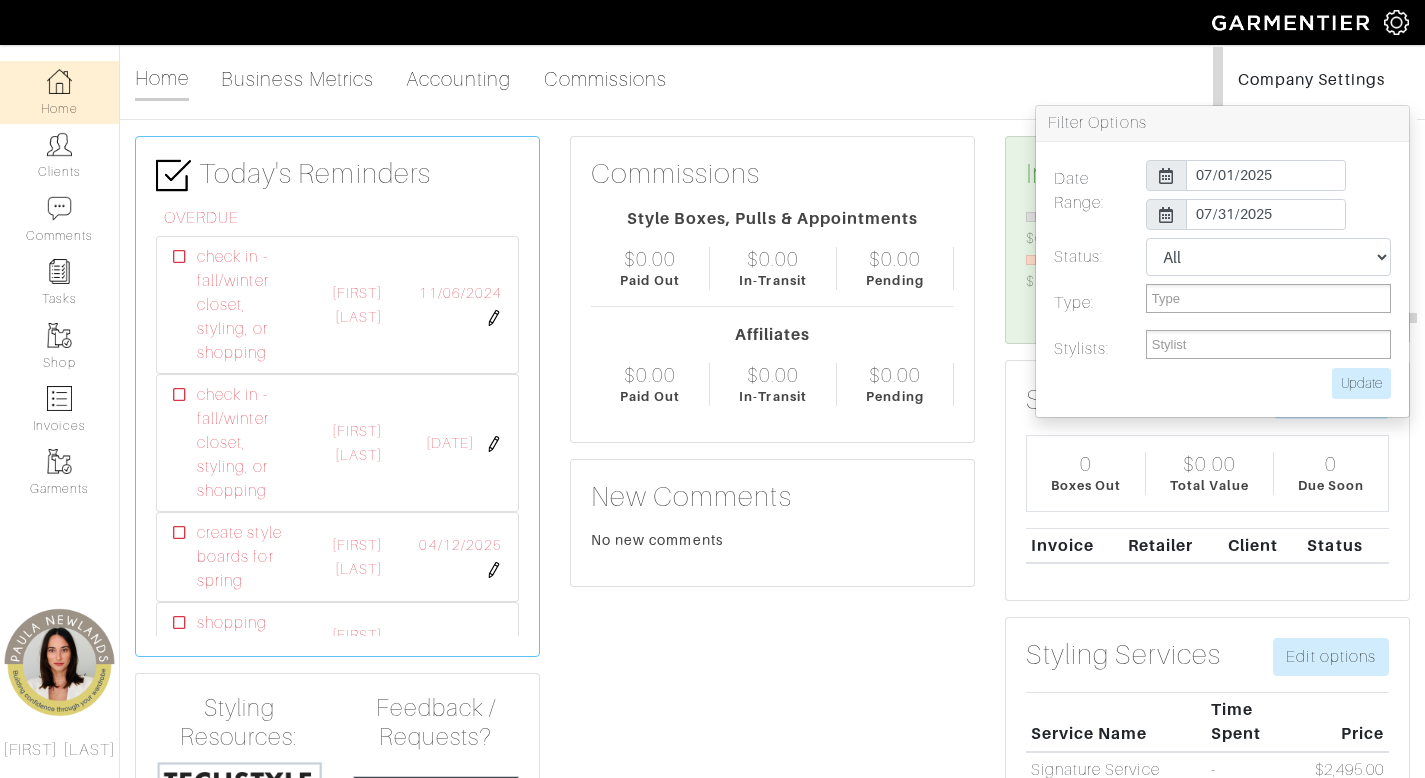 click on "Home
Business Metrics
Accounting
Commissions
Filters
Filter Options
Date Range:
2025-07-01
2025-07-31
Status:
All
Pending
Paid
Complete
Failed
N/A
Type:
Style Box
In-Store Pull
In-Store Appointment
Affiliate
None
Type
Stylists:
Paula Newlands
Stylist
Update" at bounding box center [772, 79] 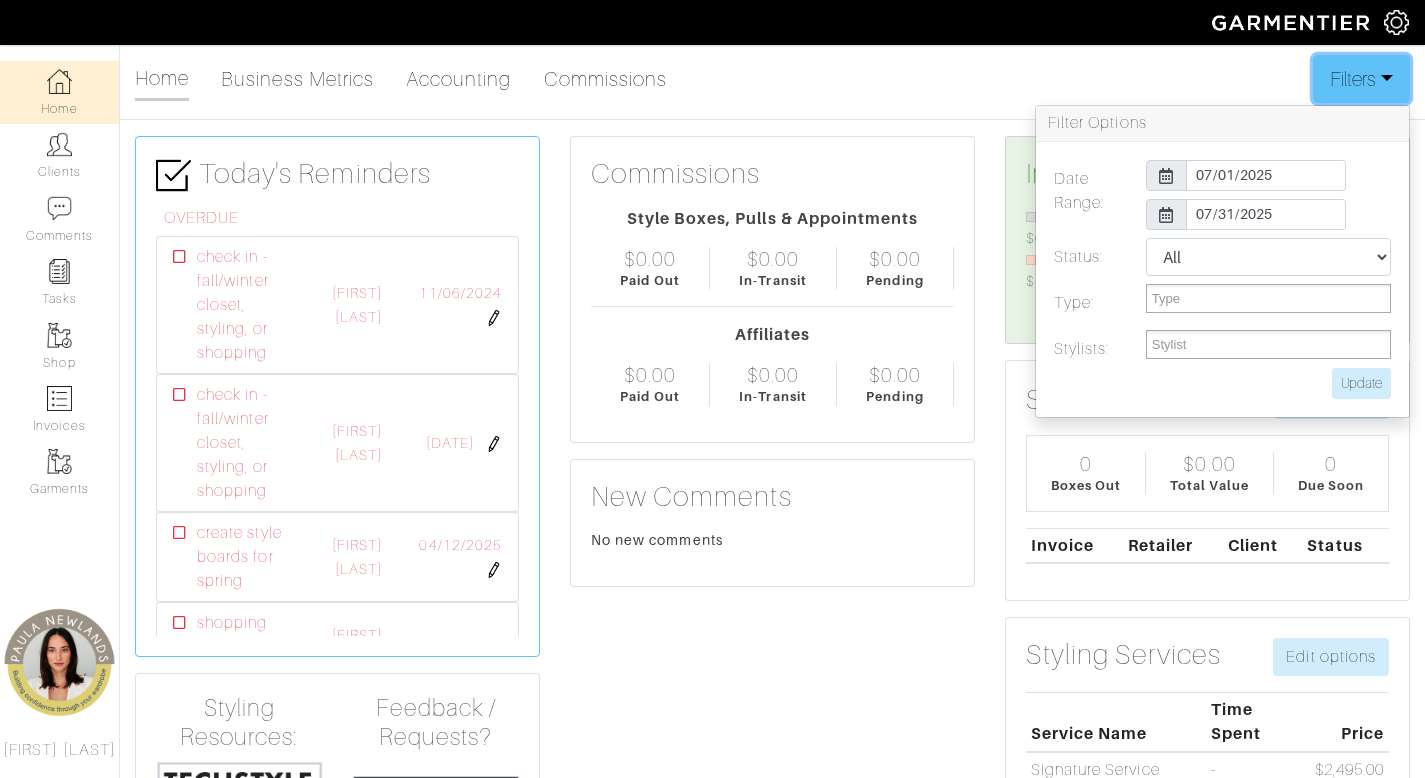click on "Filters" at bounding box center (1361, 79) 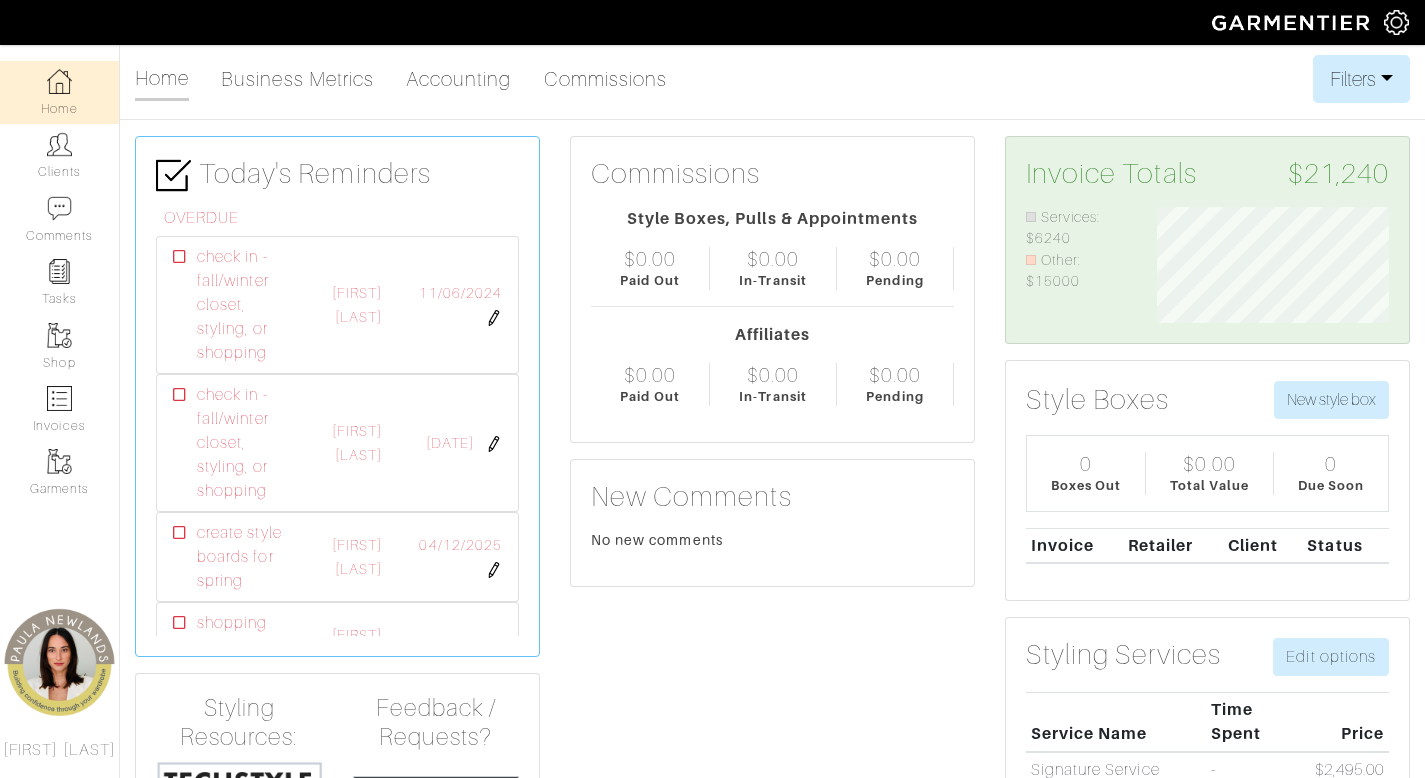 click at bounding box center [1396, 22] 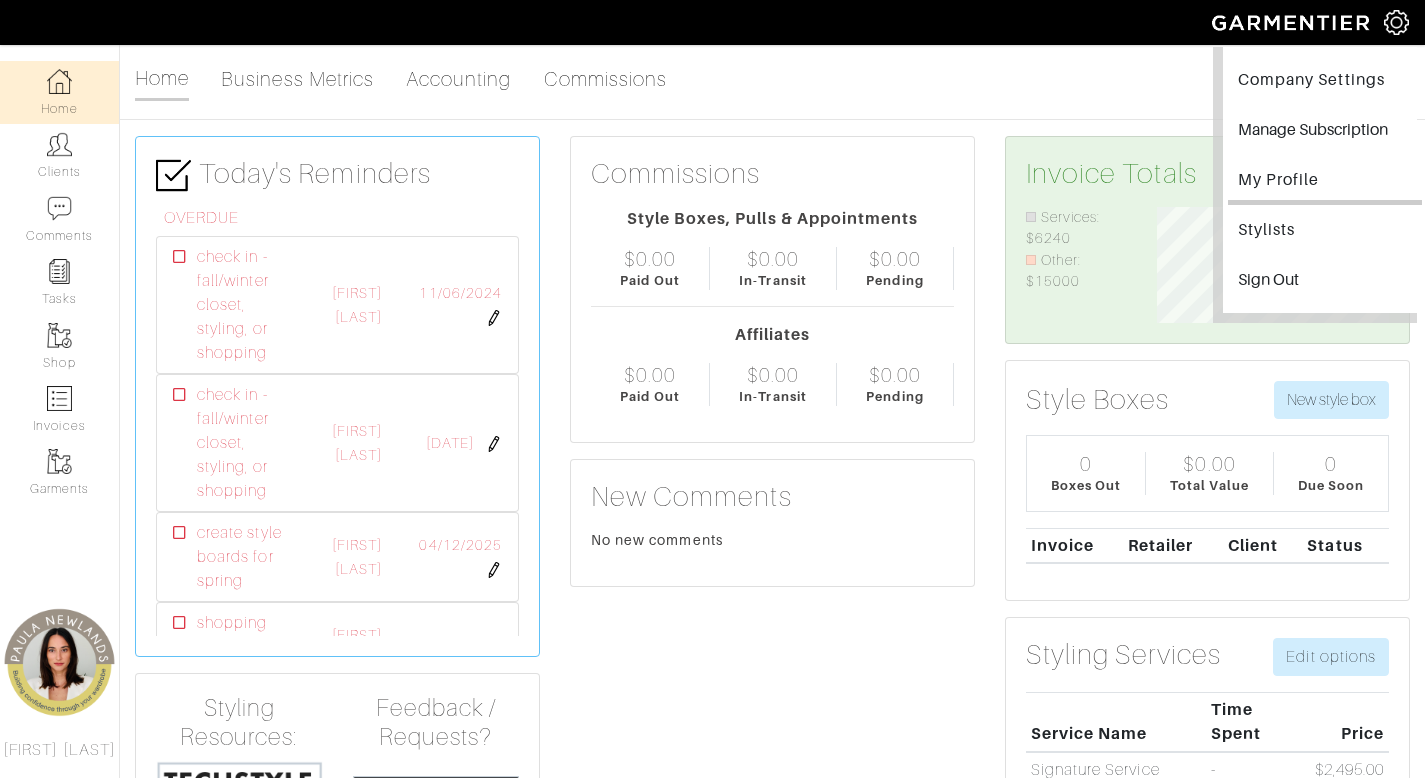 click on "My Profile" at bounding box center [1325, 182] 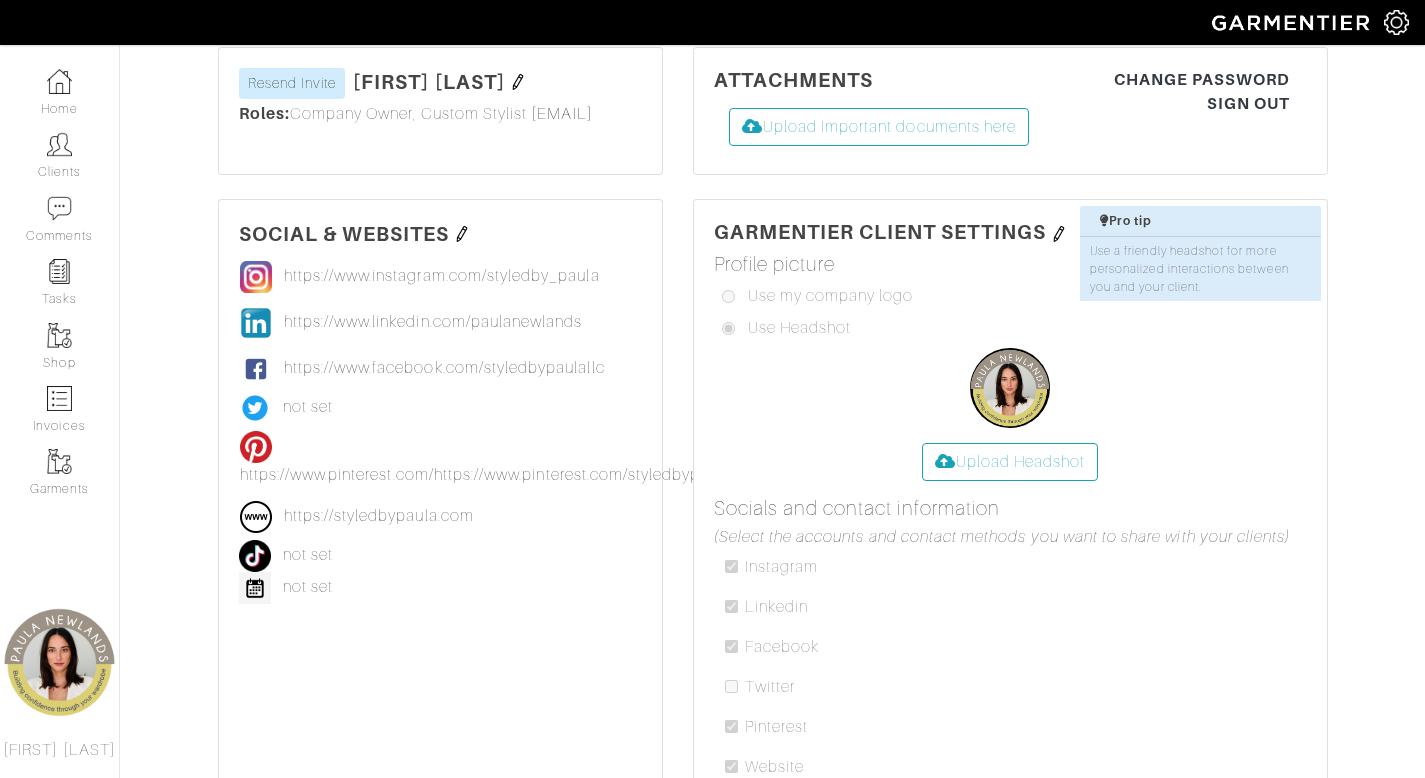 scroll, scrollTop: 0, scrollLeft: 0, axis: both 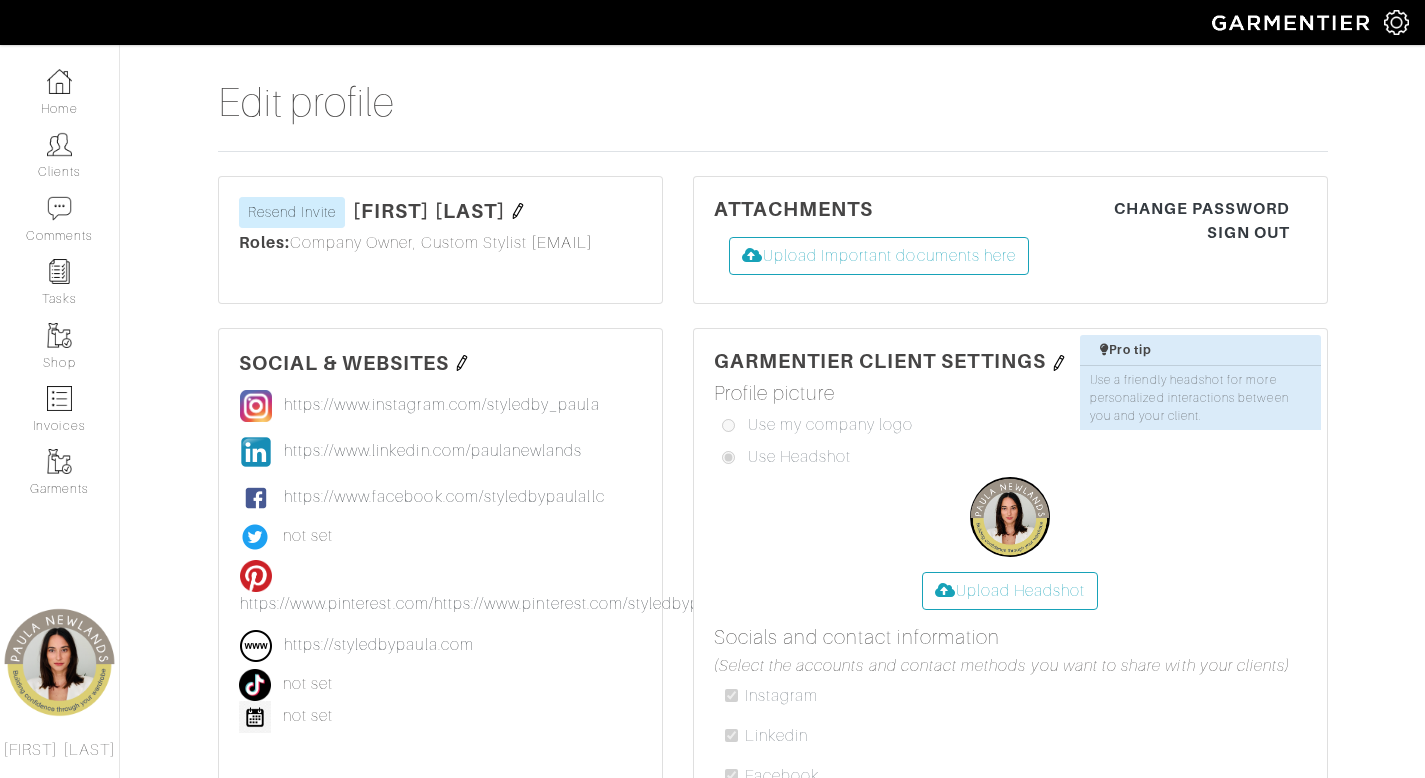 click at bounding box center (1396, 22) 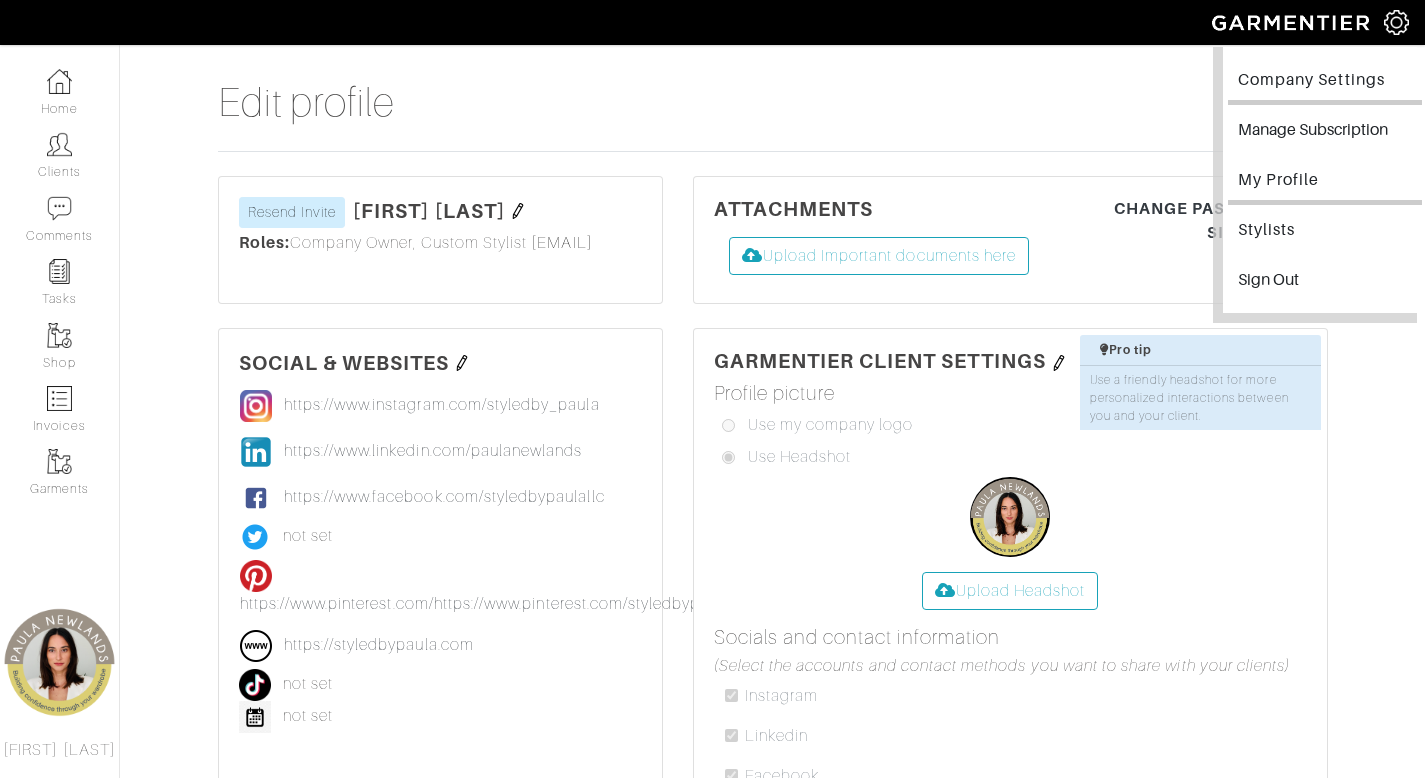 click on "Company Settings" at bounding box center (1325, 82) 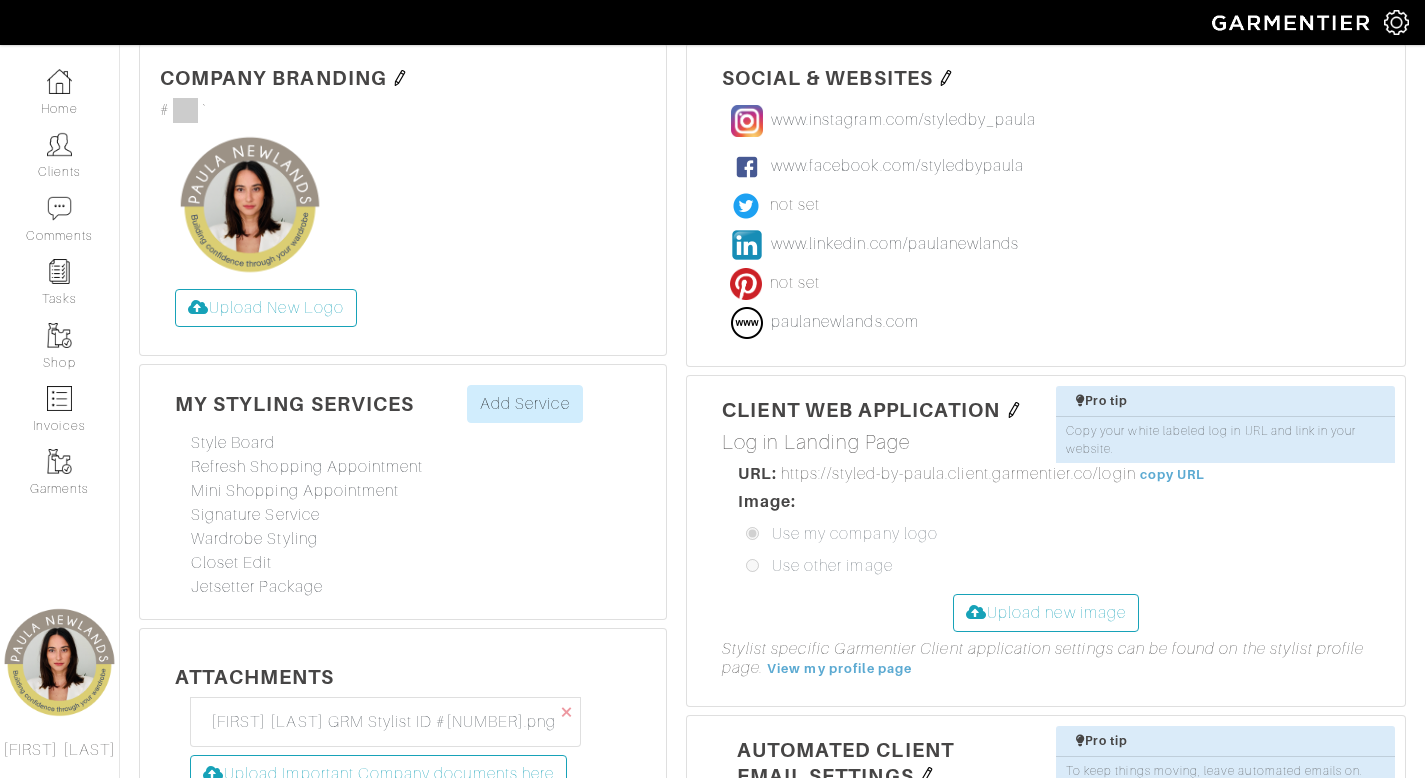 scroll, scrollTop: 151, scrollLeft: 0, axis: vertical 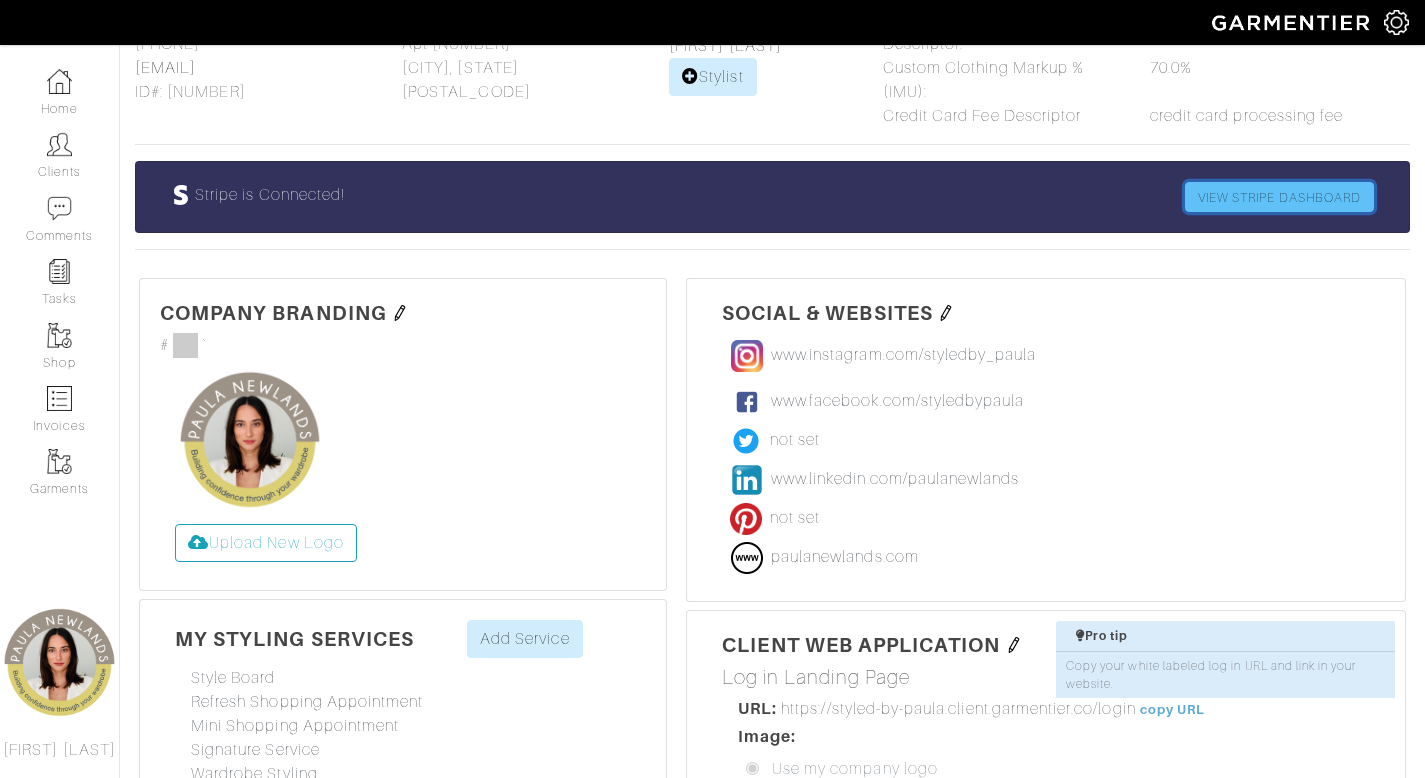 click on "VIEW STRIPE DASHBOARD" at bounding box center (1279, 197) 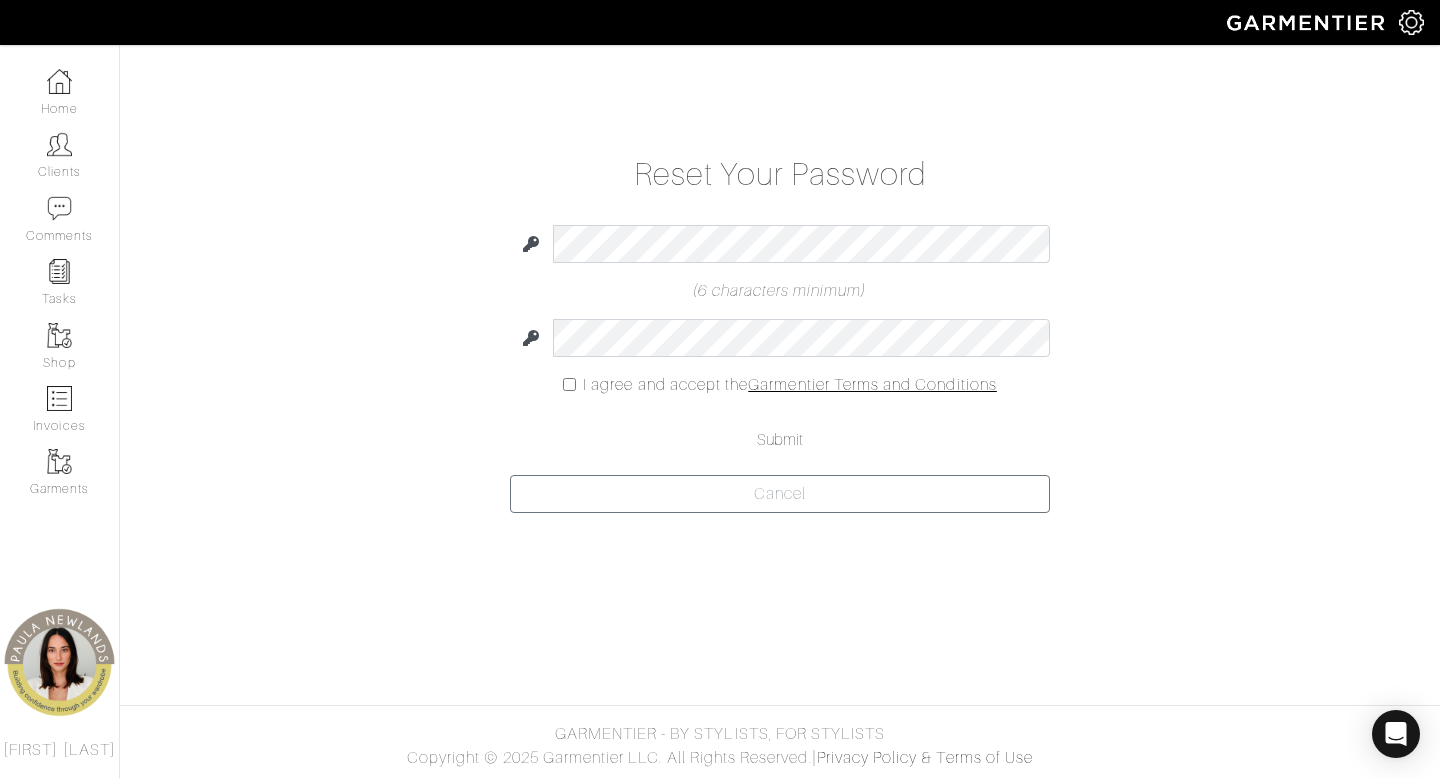 scroll, scrollTop: 0, scrollLeft: 0, axis: both 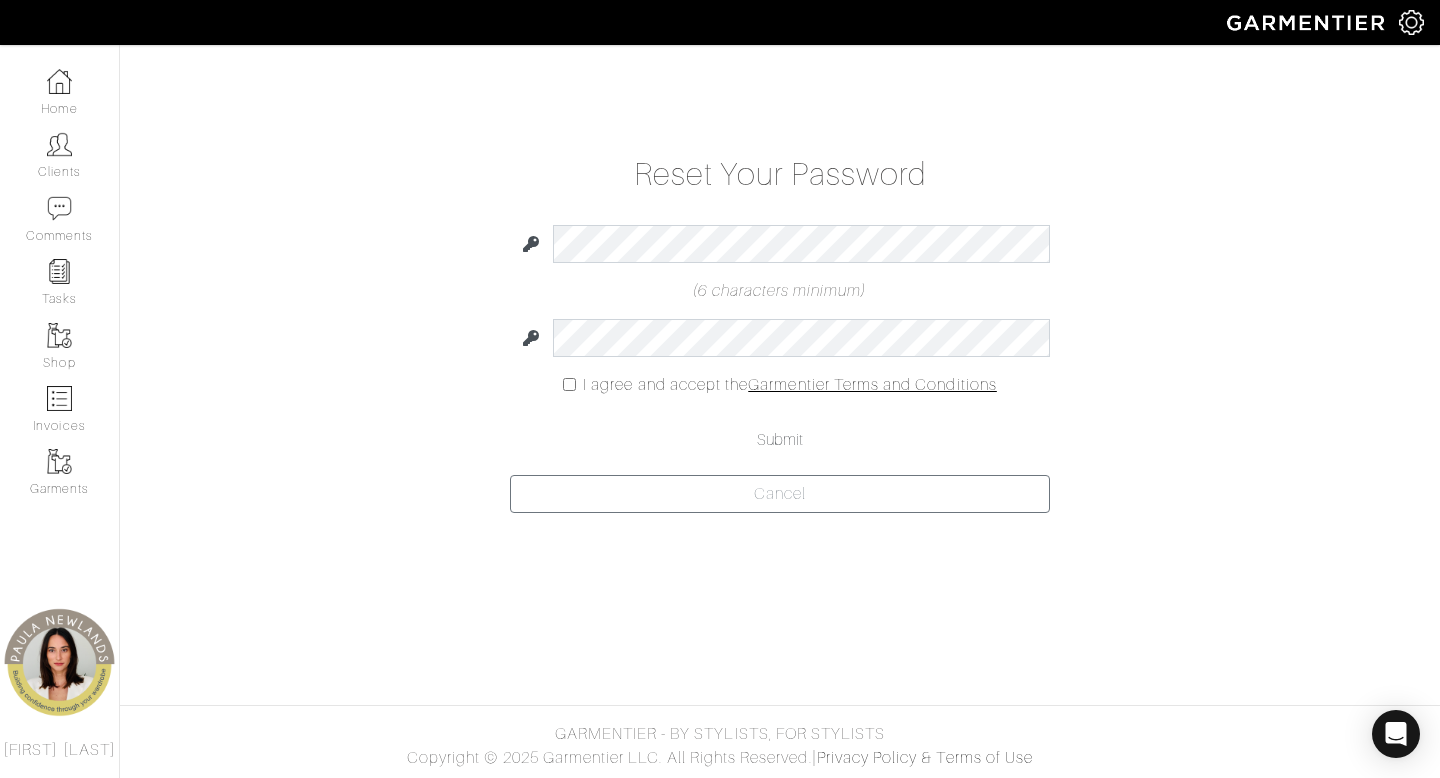 click at bounding box center [1050, 225] 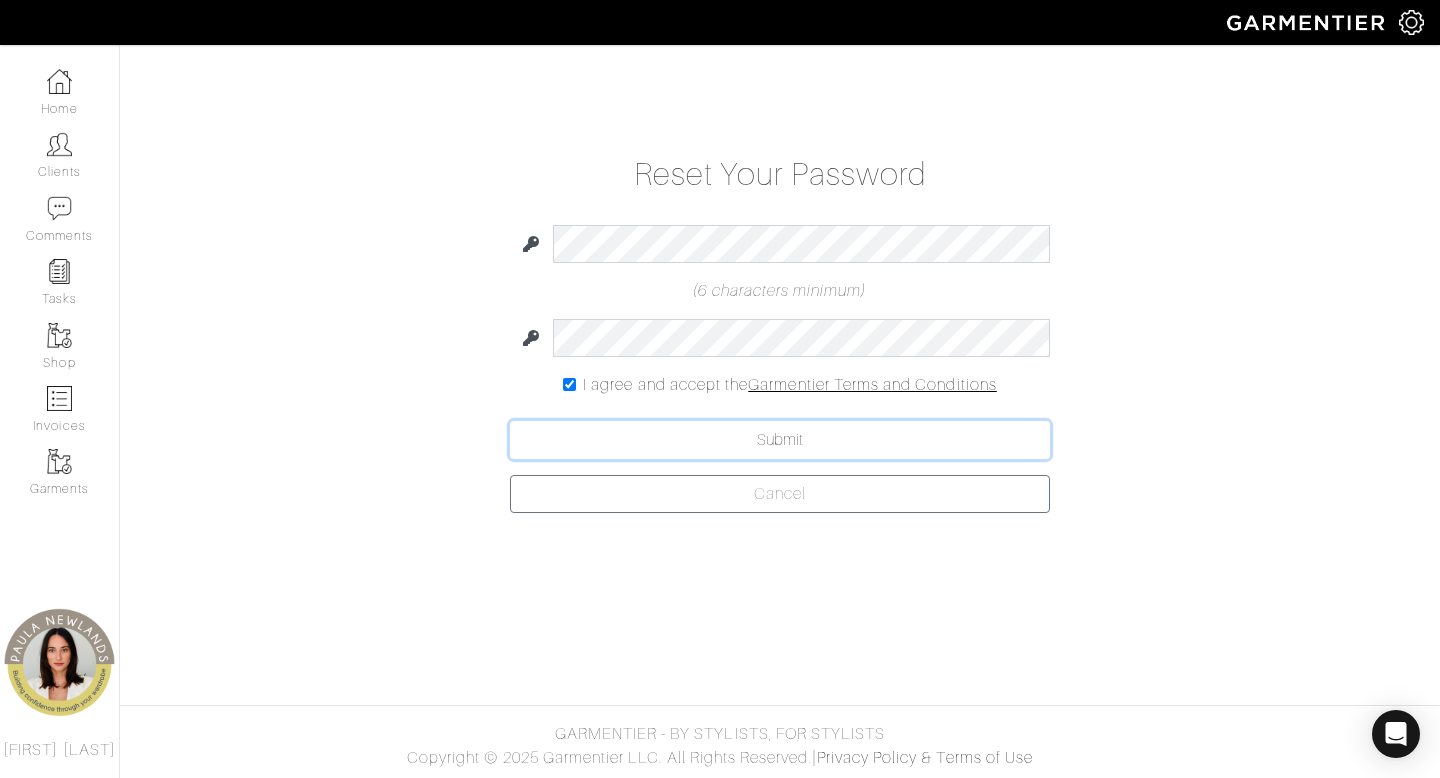 click on "Submit" at bounding box center [780, 440] 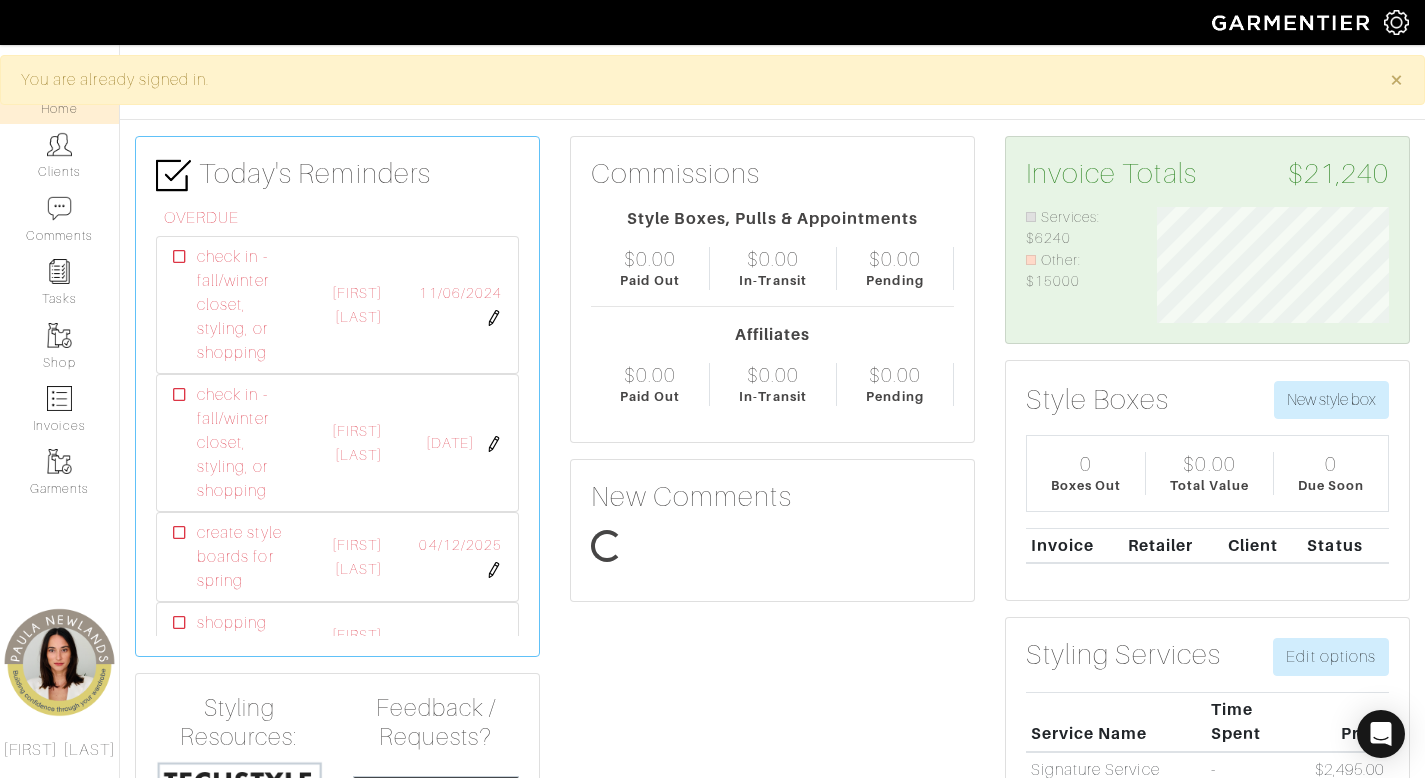 scroll, scrollTop: 0, scrollLeft: 0, axis: both 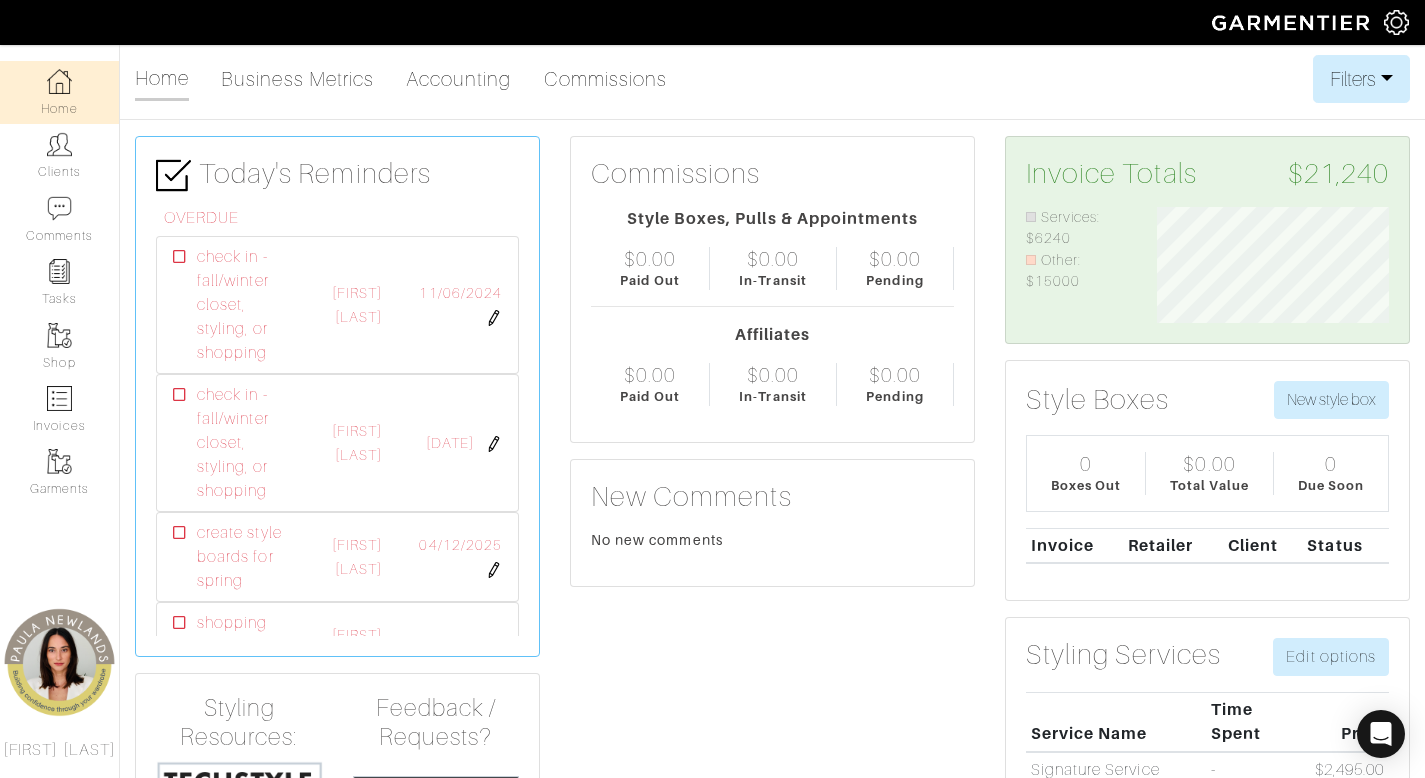 click at bounding box center [1396, 22] 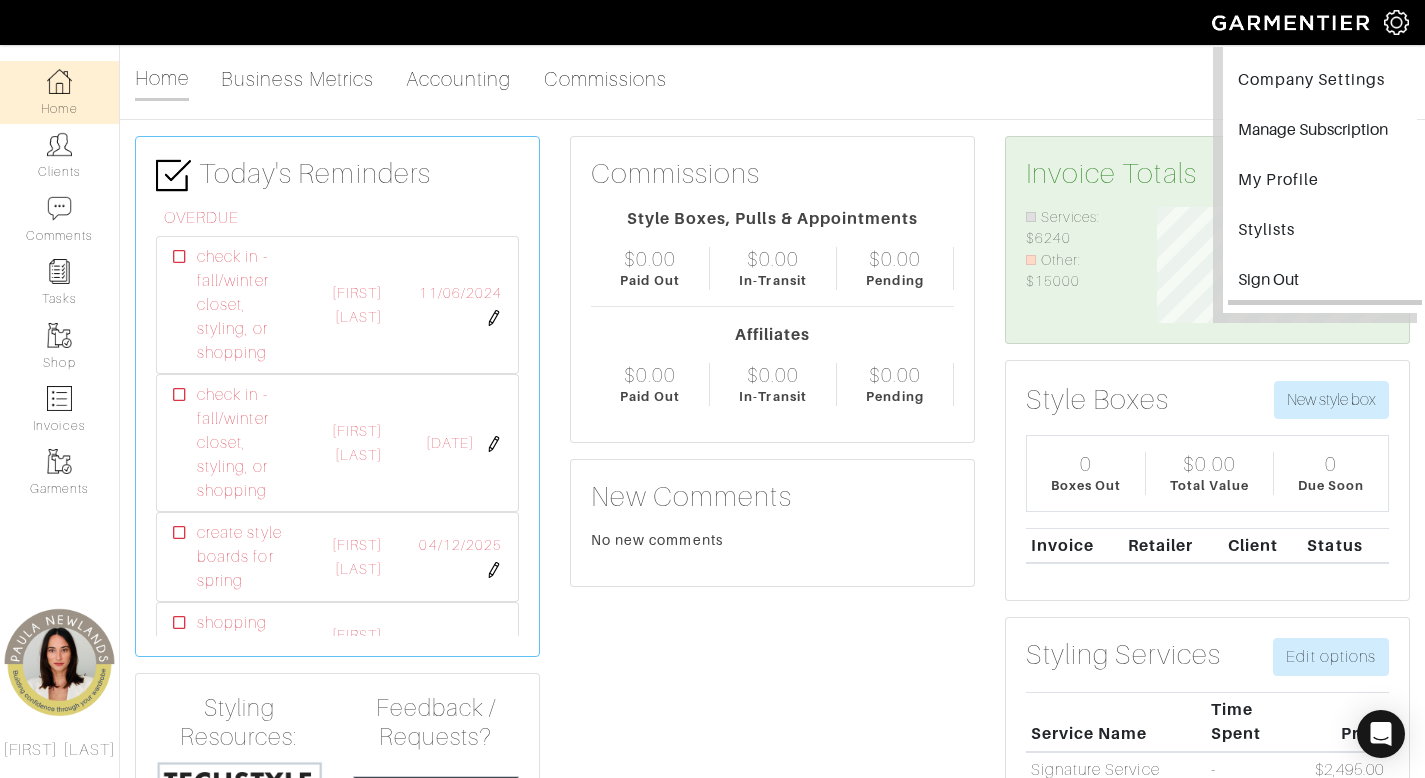 click on "Sign Out" at bounding box center [1325, 282] 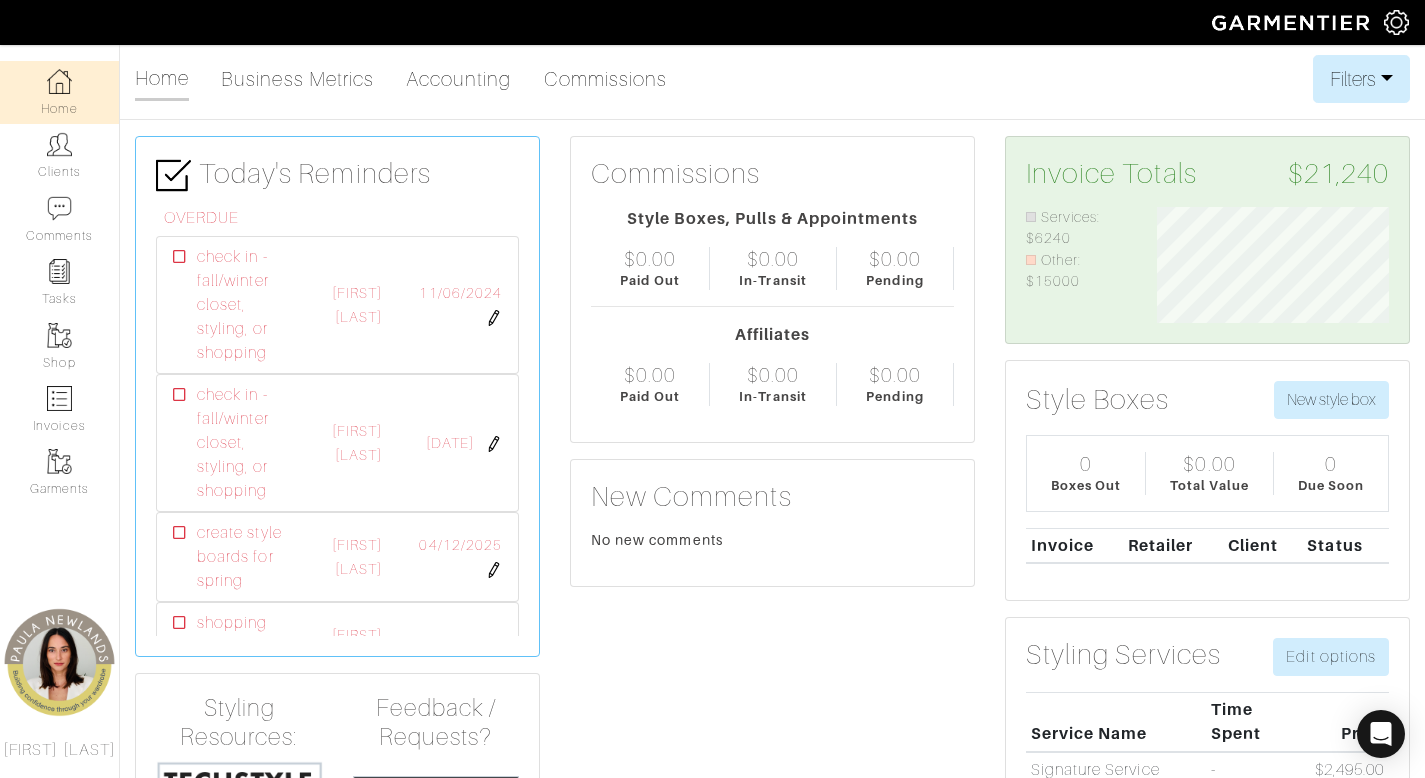 scroll, scrollTop: 0, scrollLeft: 0, axis: both 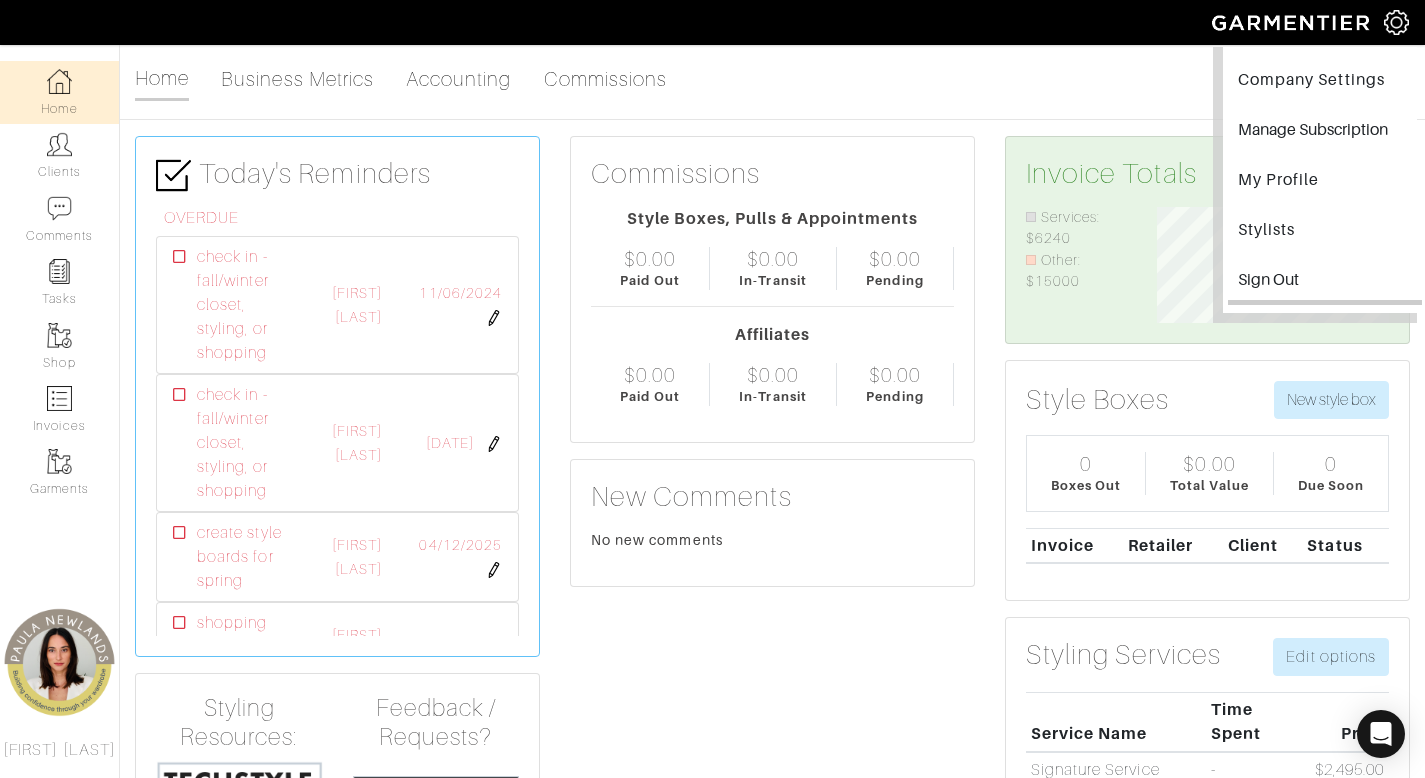 click on "Sign Out" at bounding box center (1325, 282) 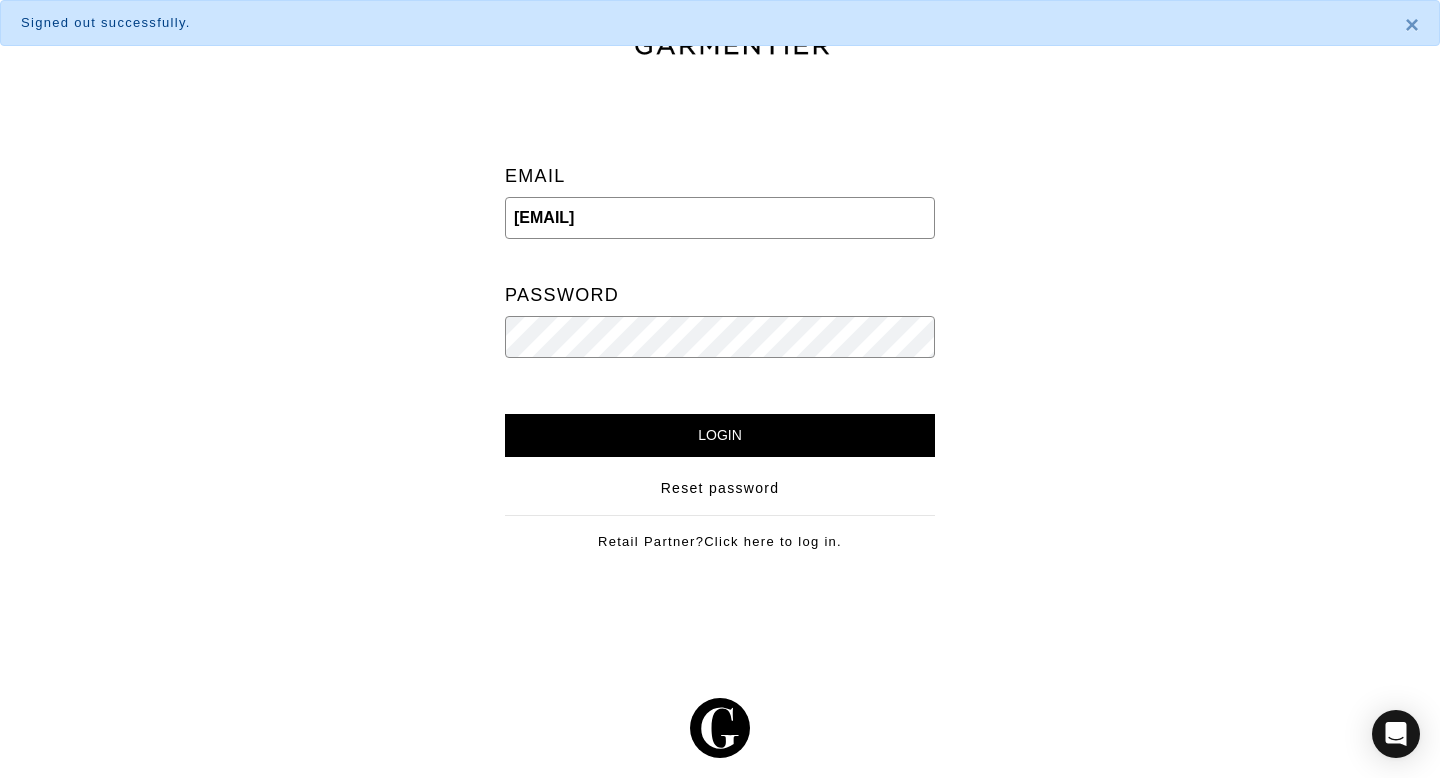 scroll, scrollTop: 0, scrollLeft: 0, axis: both 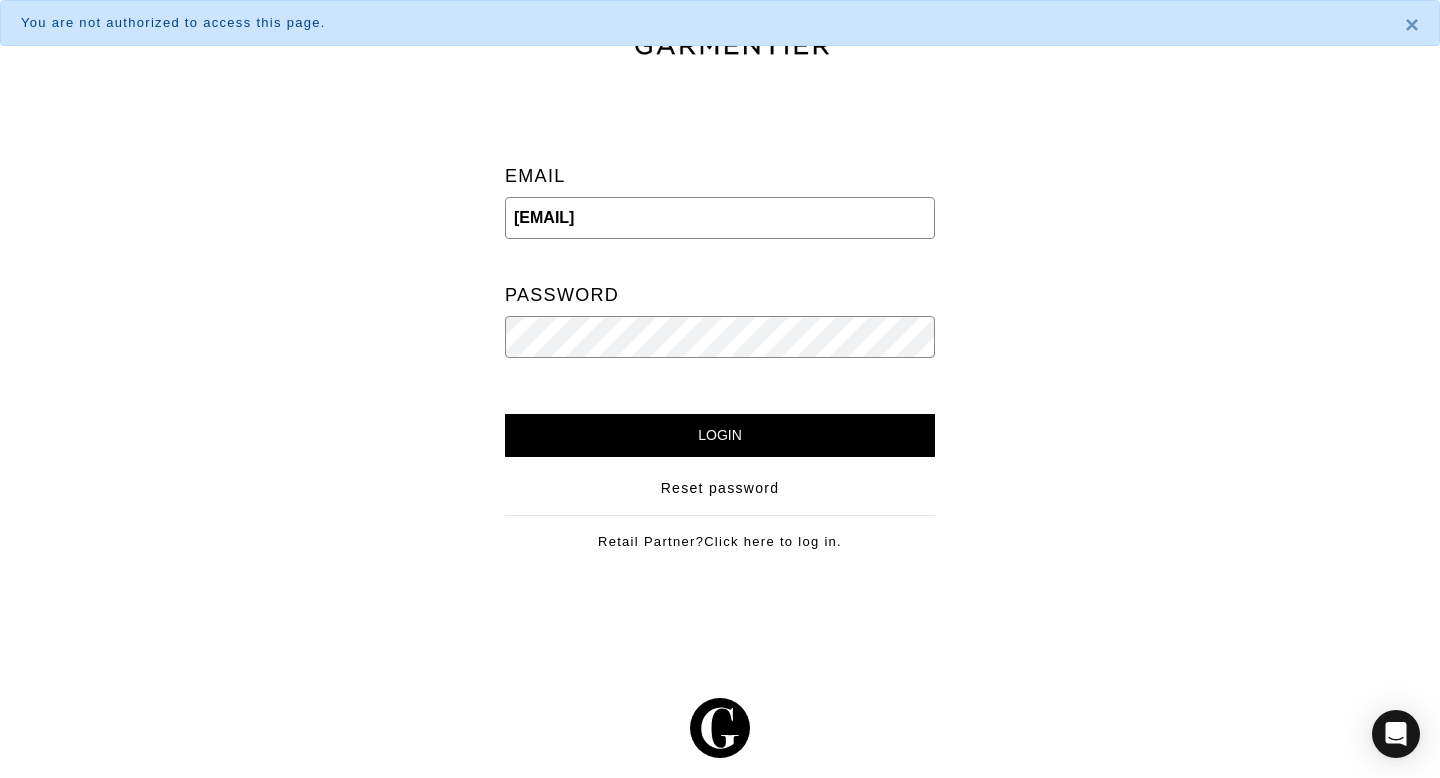 click at bounding box center (935, 218) 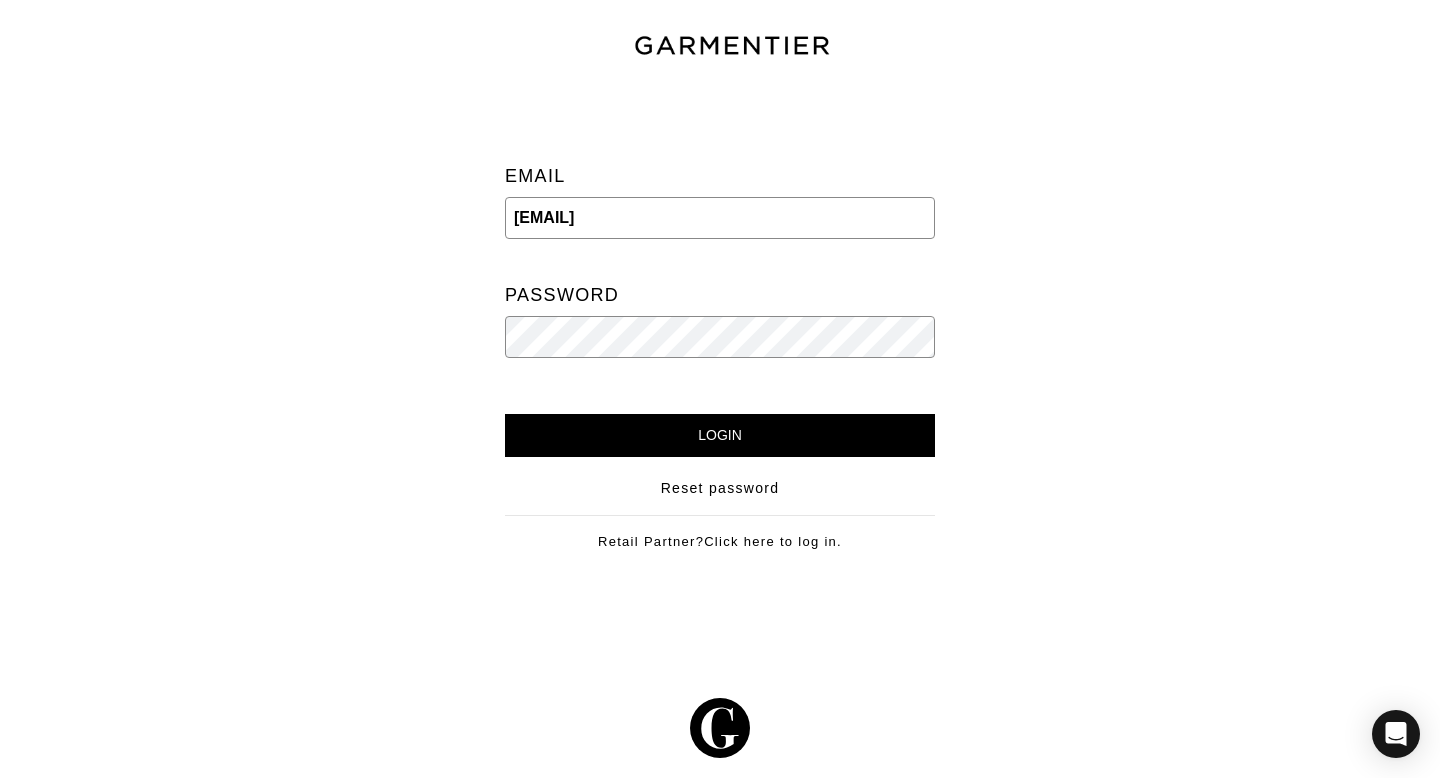 click at bounding box center (935, 218) 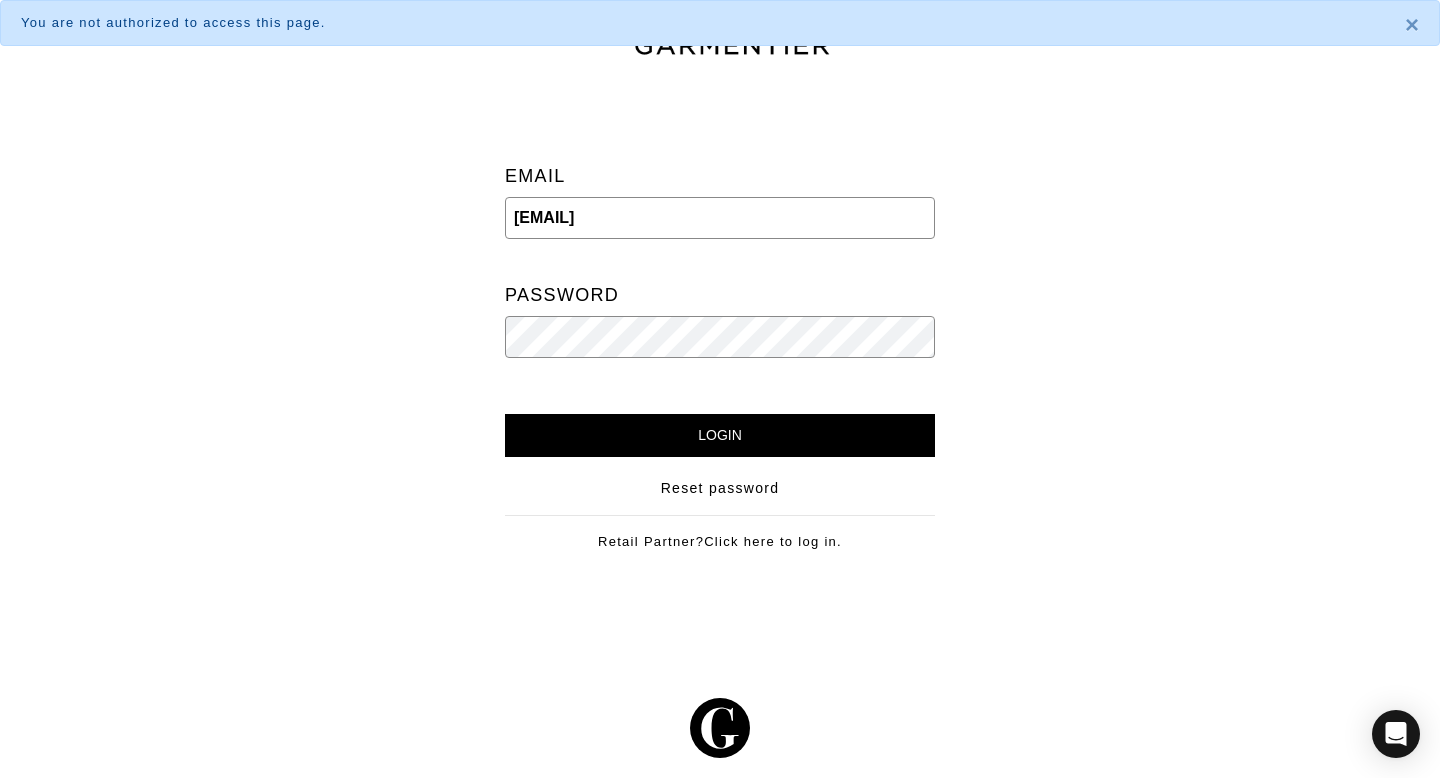 scroll, scrollTop: 0, scrollLeft: 0, axis: both 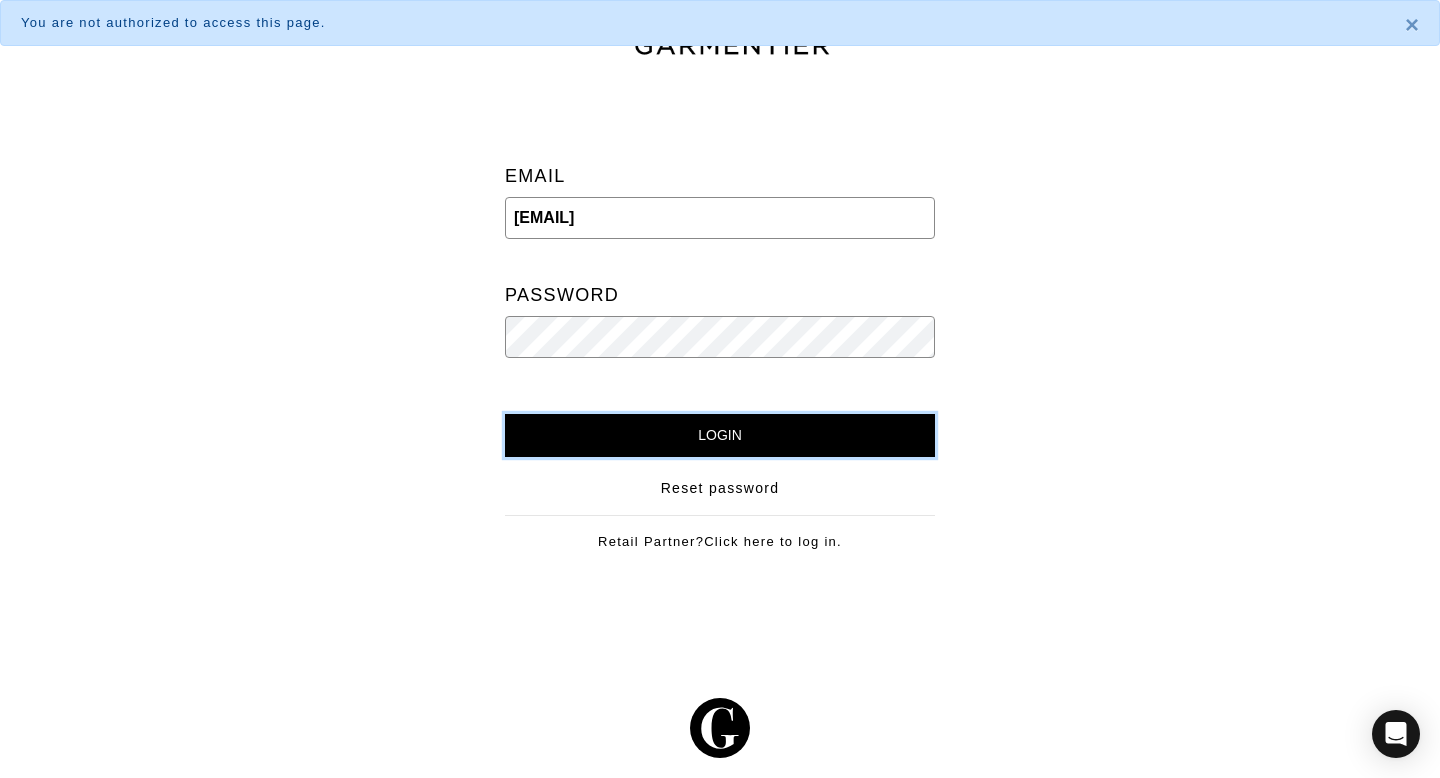 click on "Login" at bounding box center (720, 435) 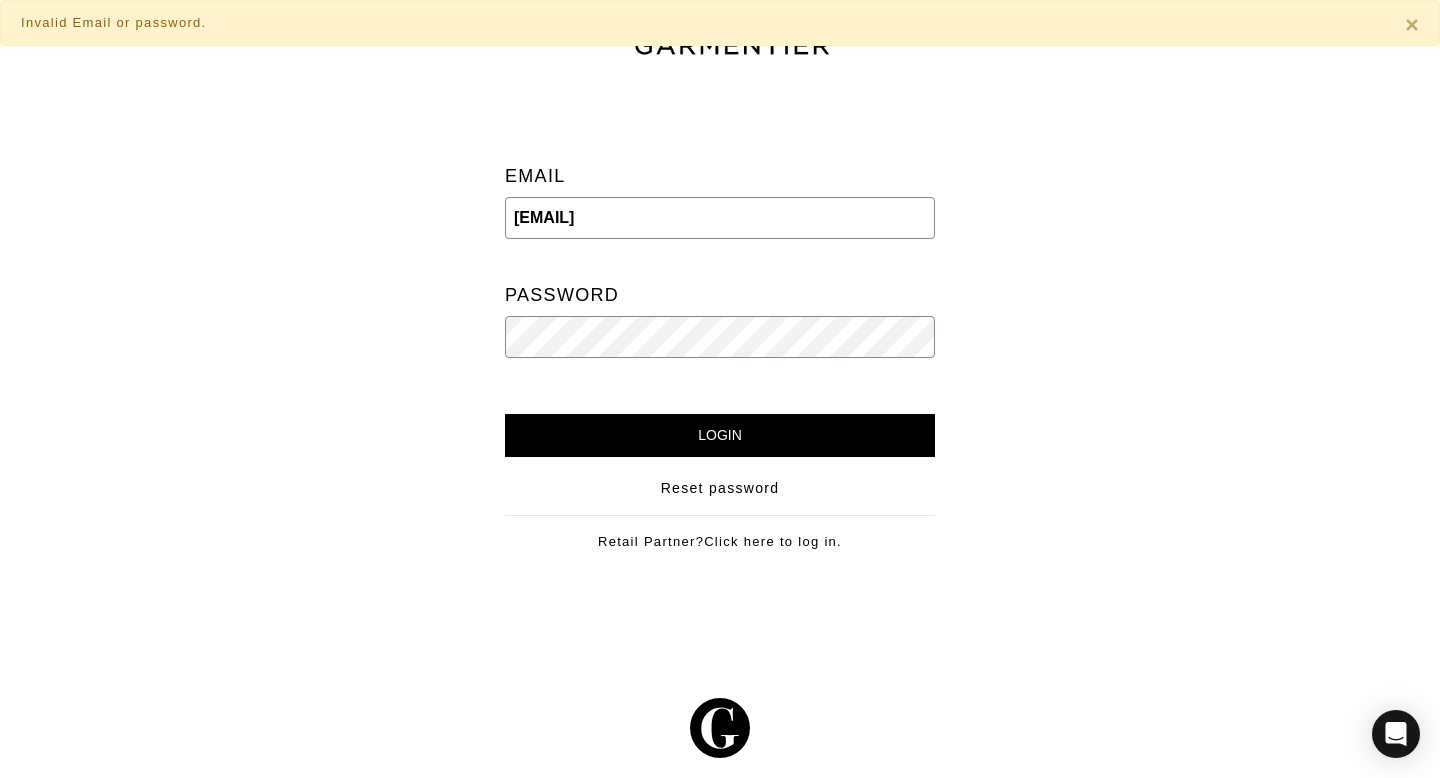scroll, scrollTop: 0, scrollLeft: 0, axis: both 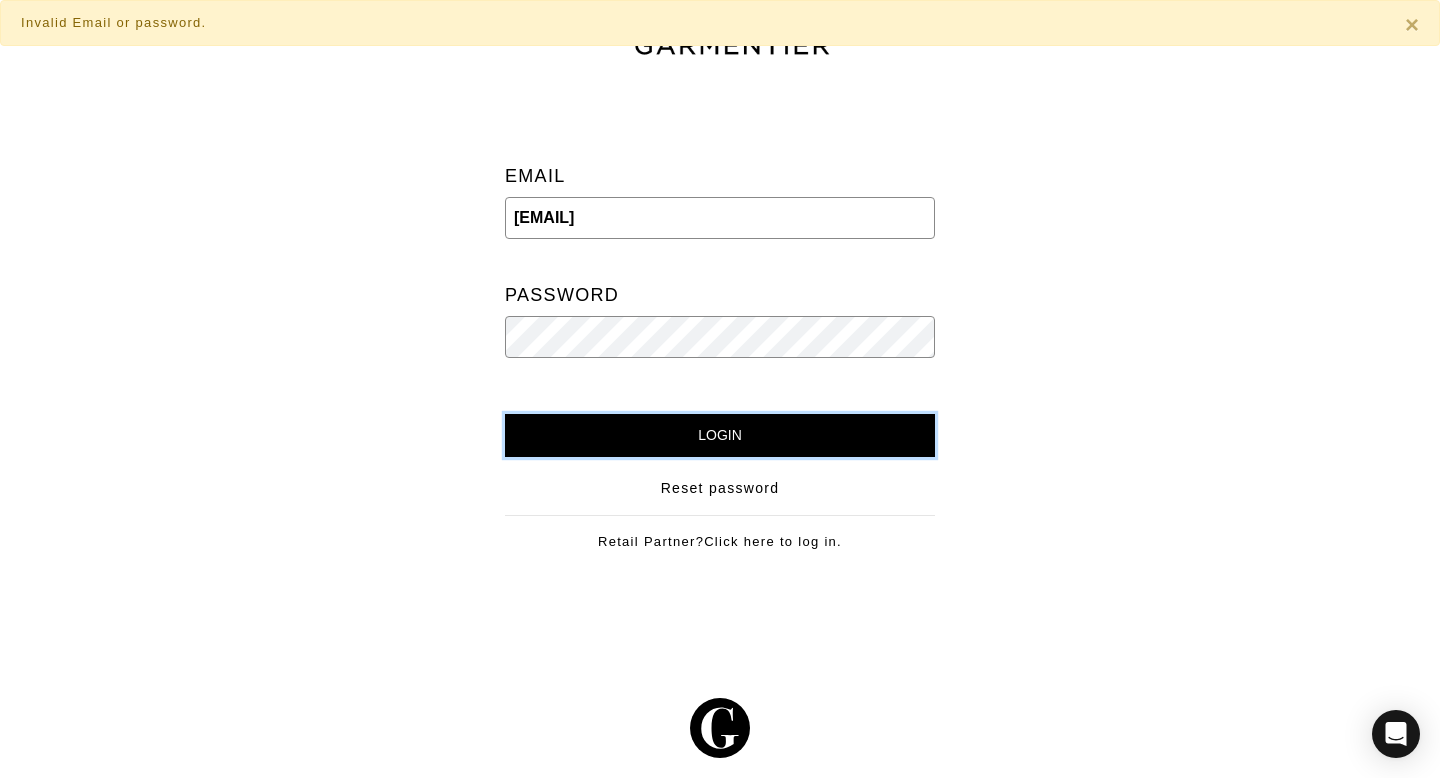 click on "Login" at bounding box center (720, 435) 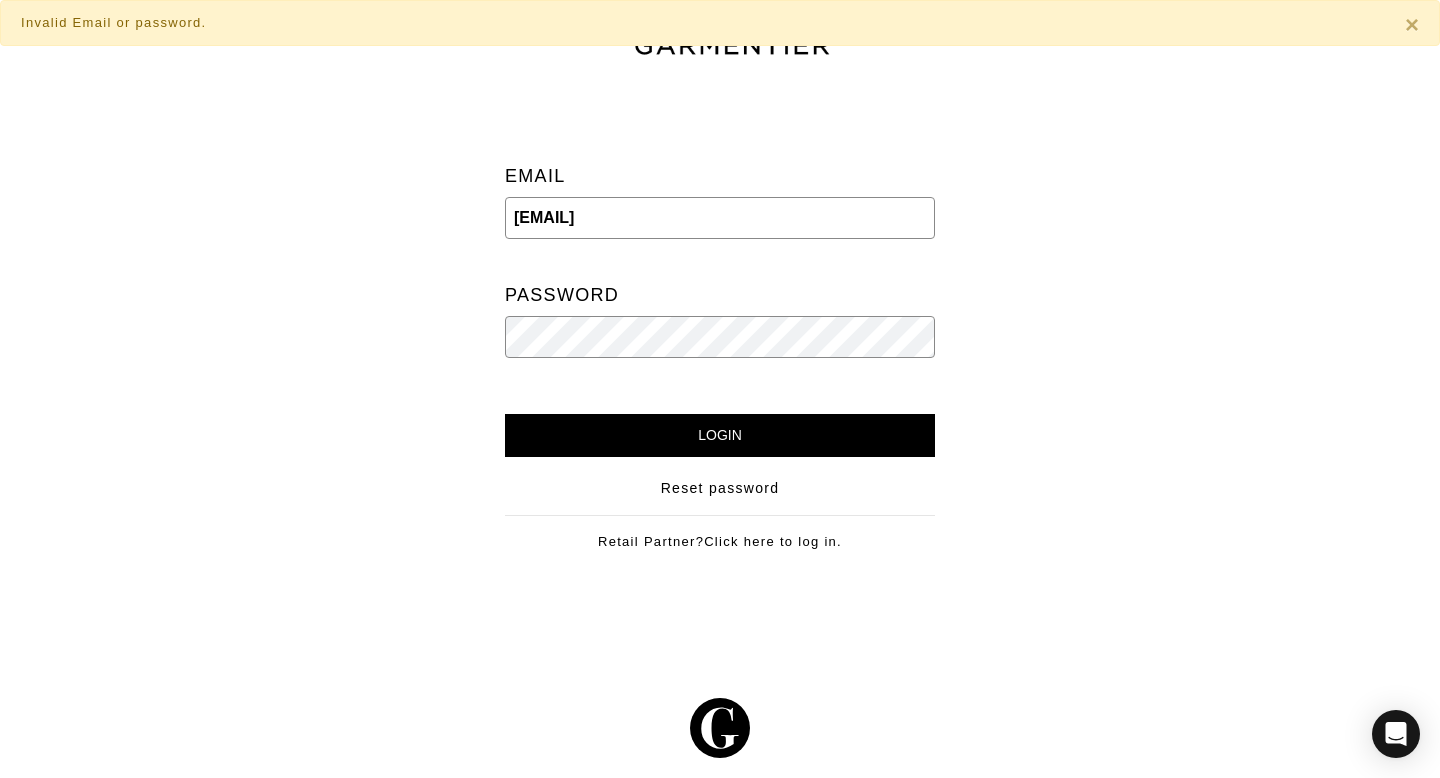 scroll, scrollTop: 0, scrollLeft: 0, axis: both 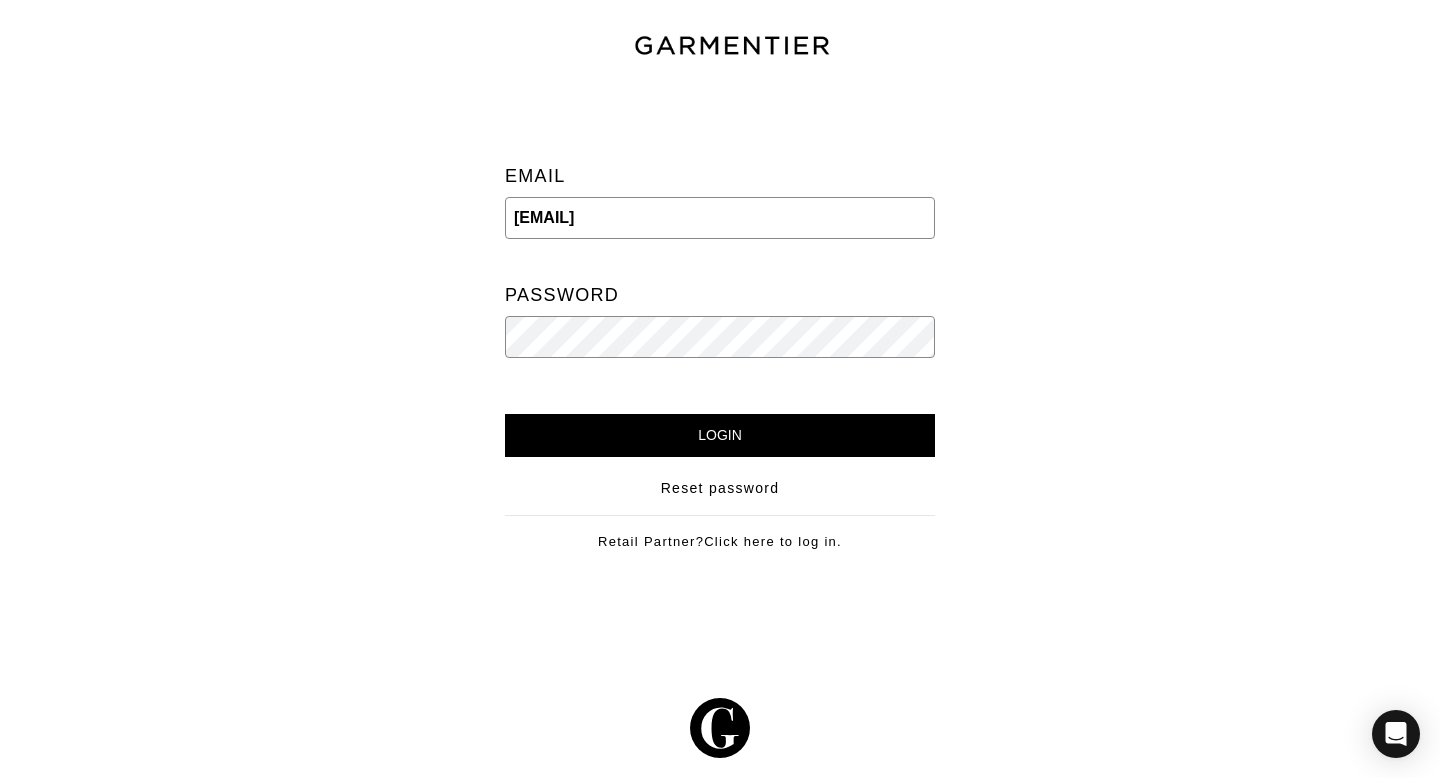 click on "Login" at bounding box center [720, 435] 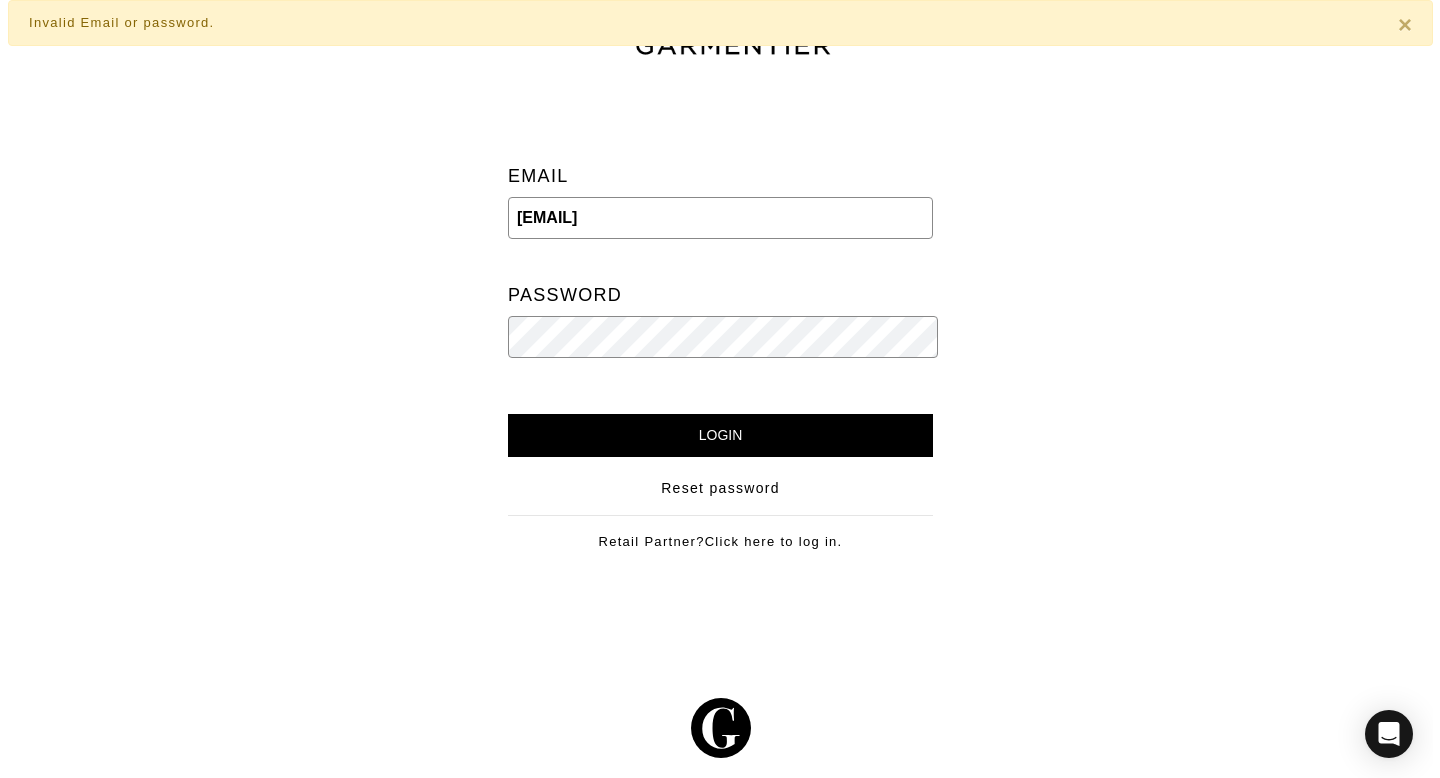 scroll, scrollTop: 0, scrollLeft: 0, axis: both 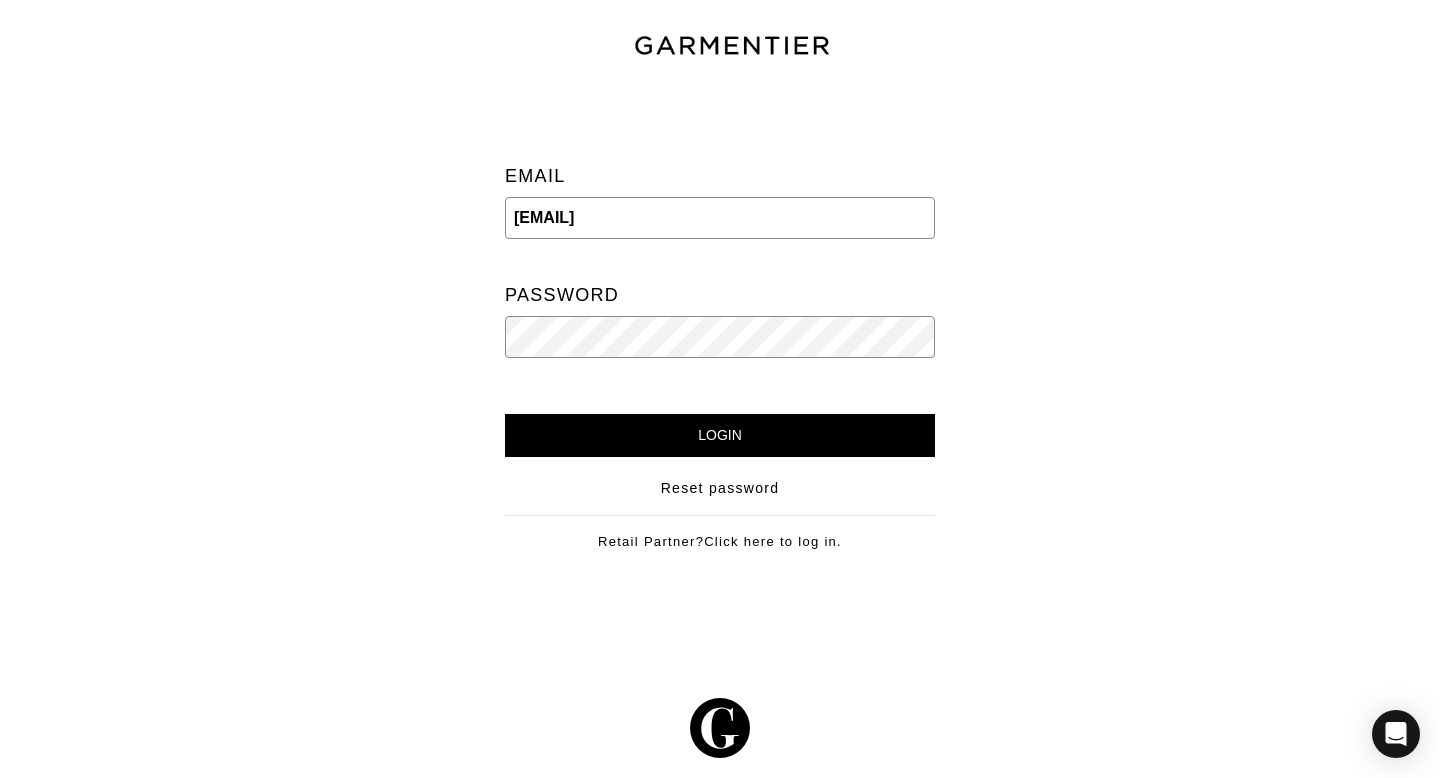 click at bounding box center [935, 218] 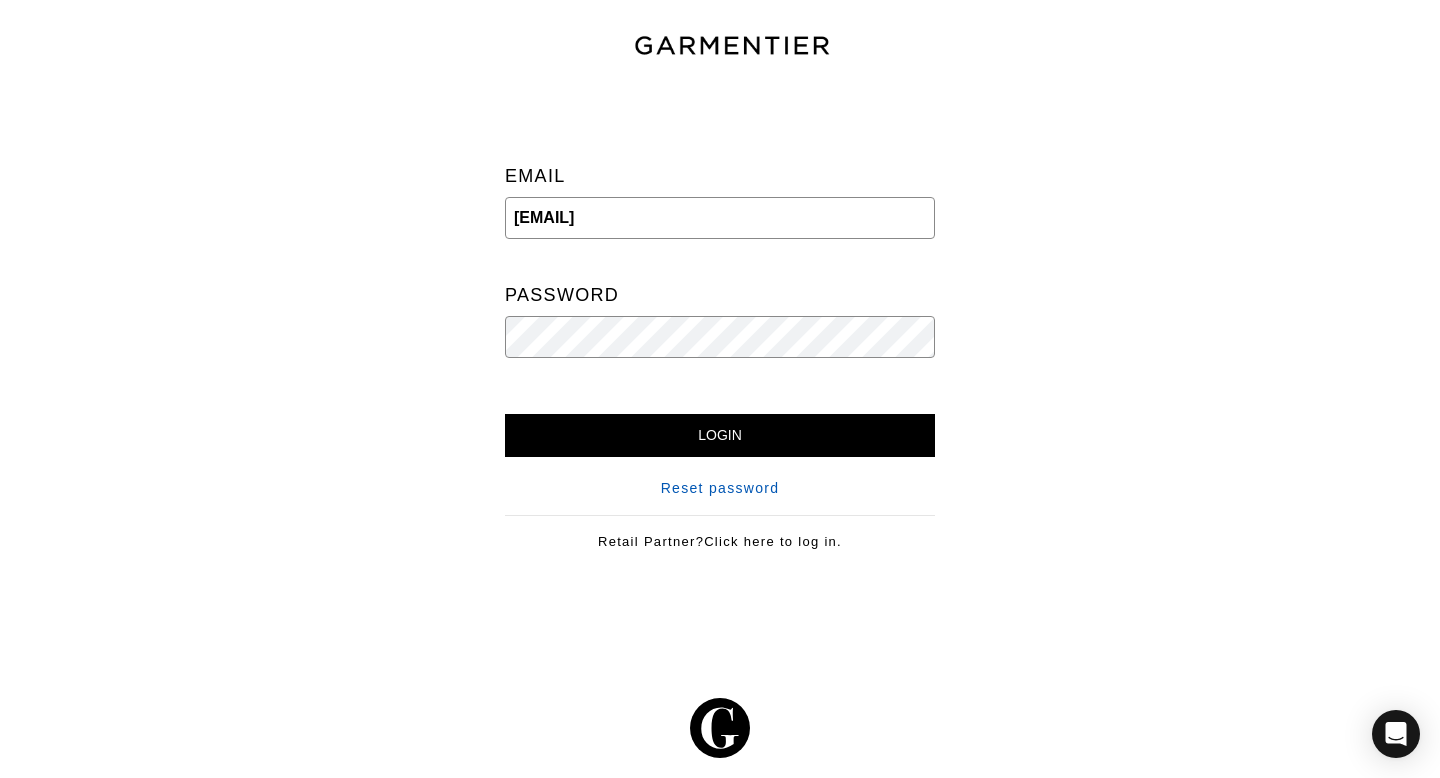 click on "Reset password" at bounding box center [720, 488] 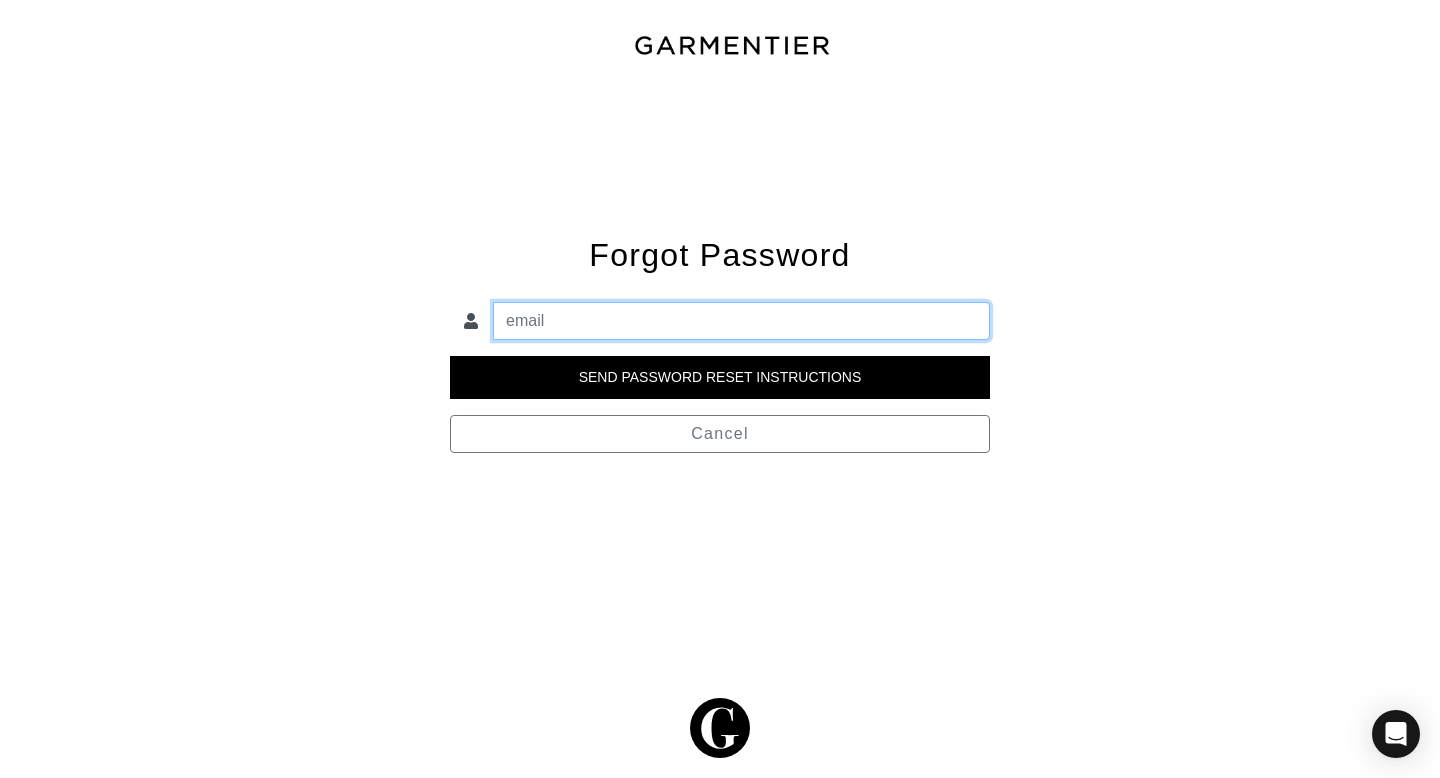 click at bounding box center [741, 321] 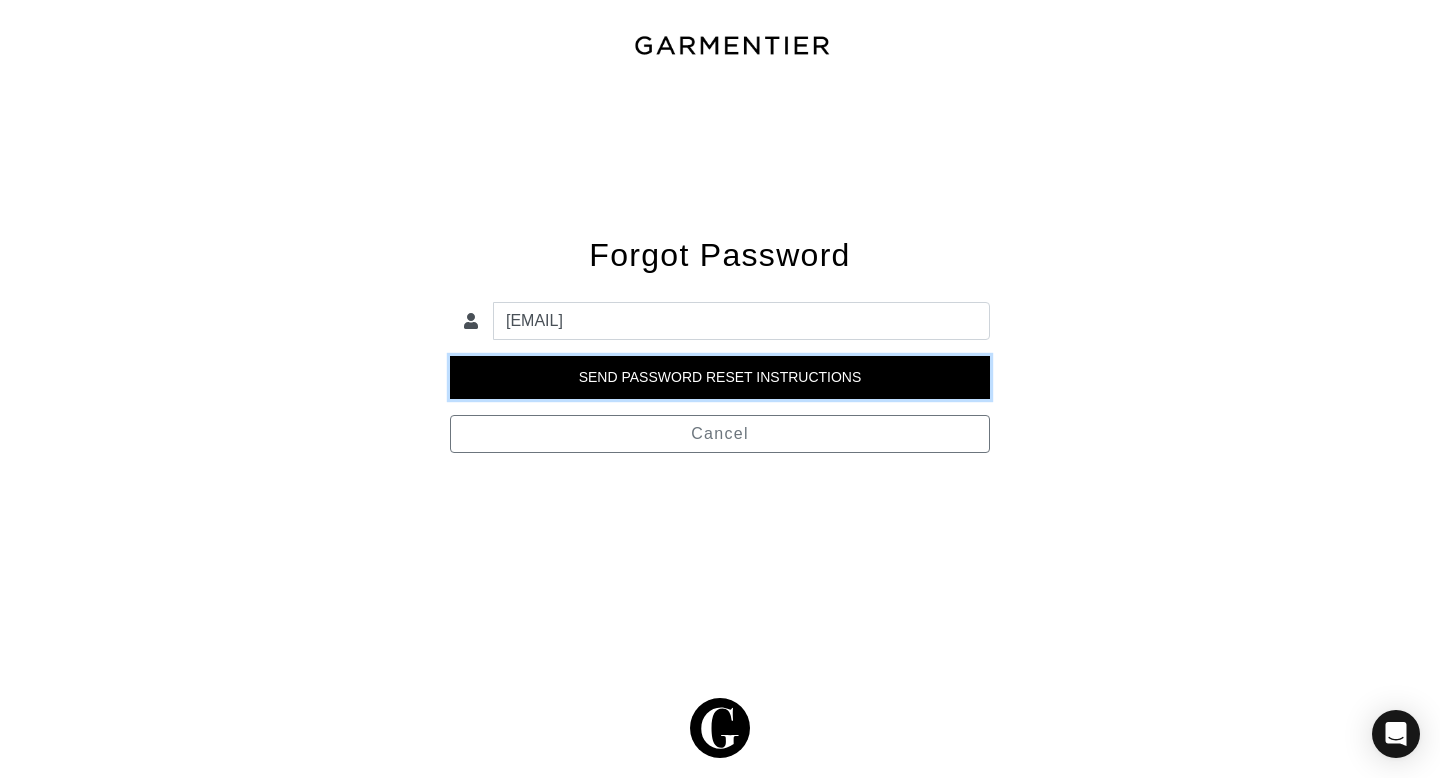 click on "Send Password Reset Instructions" at bounding box center (720, 377) 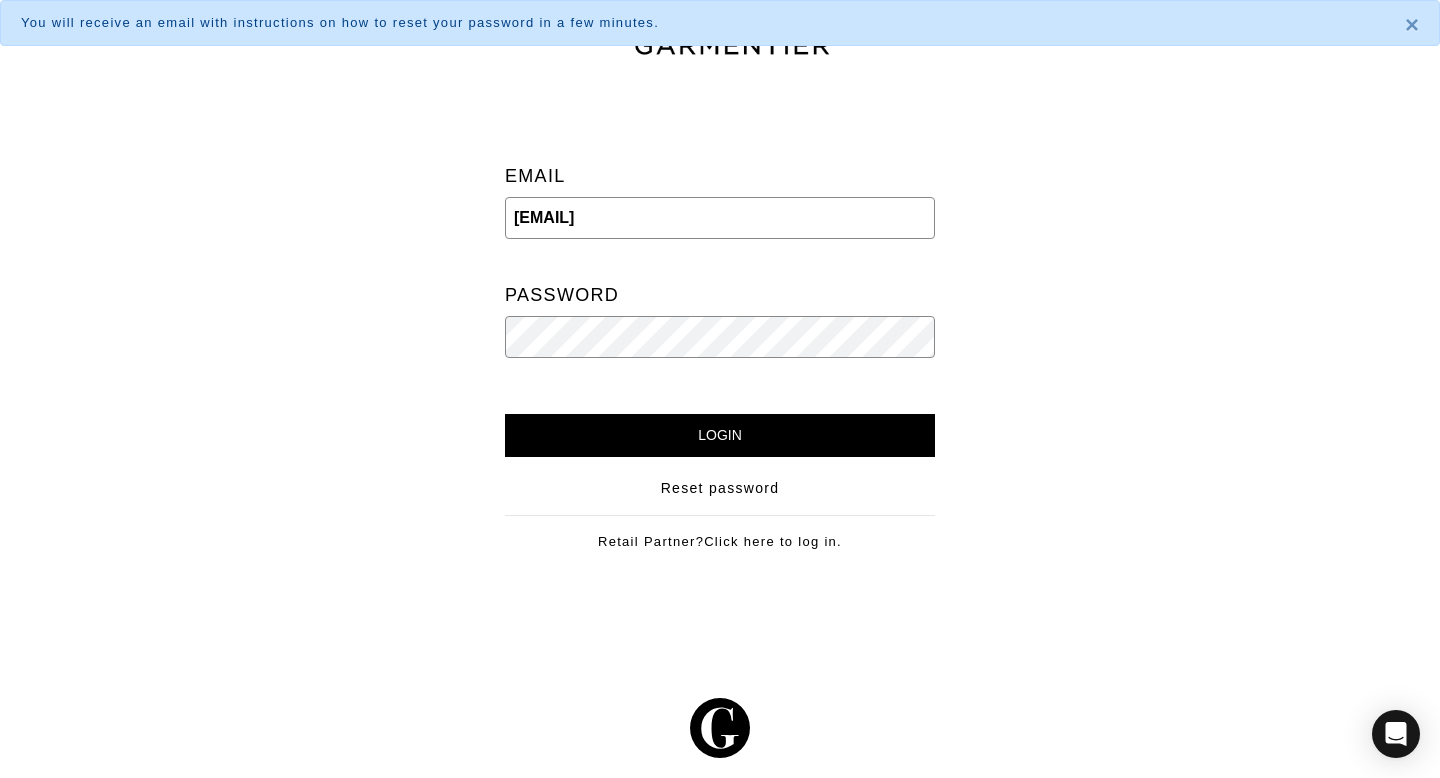 scroll, scrollTop: 0, scrollLeft: 0, axis: both 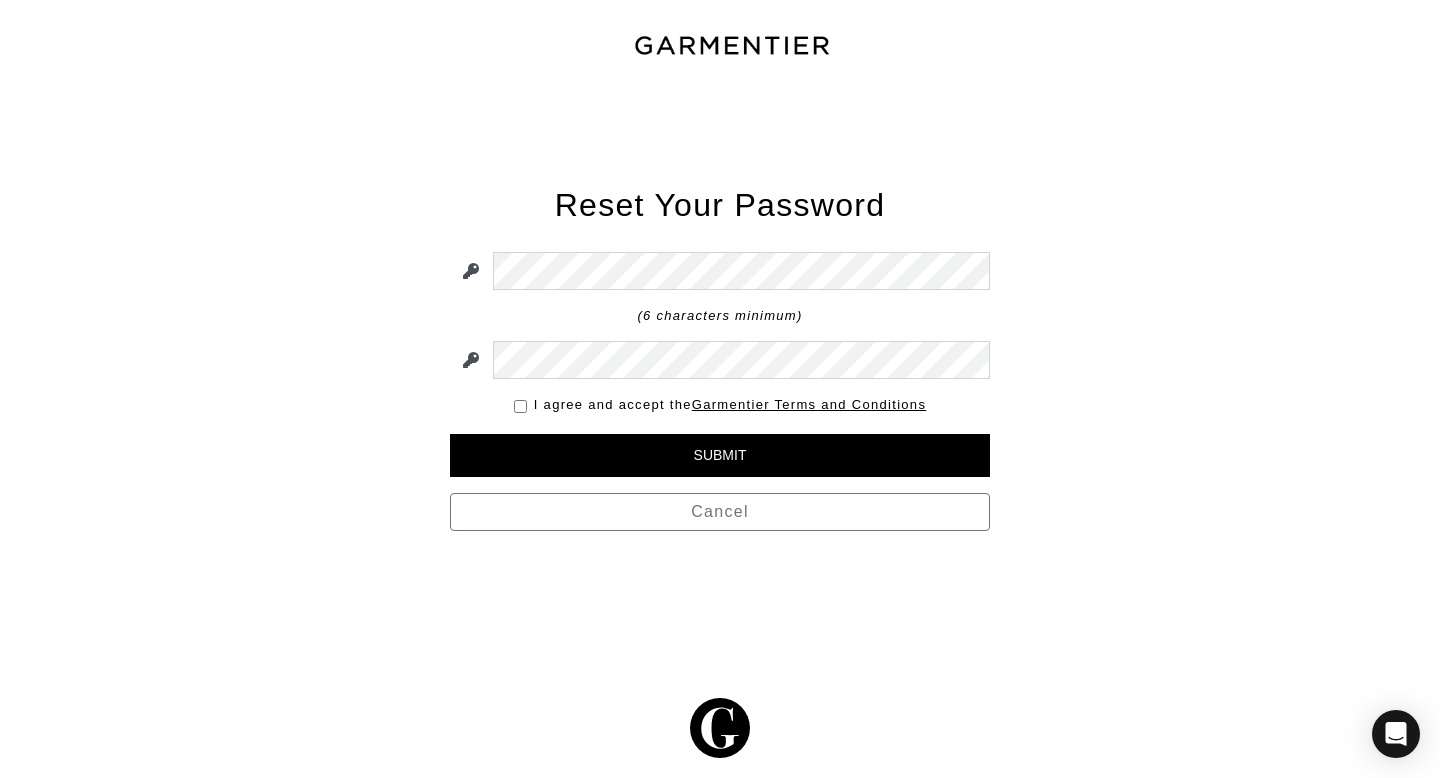 click at bounding box center [520, 406] 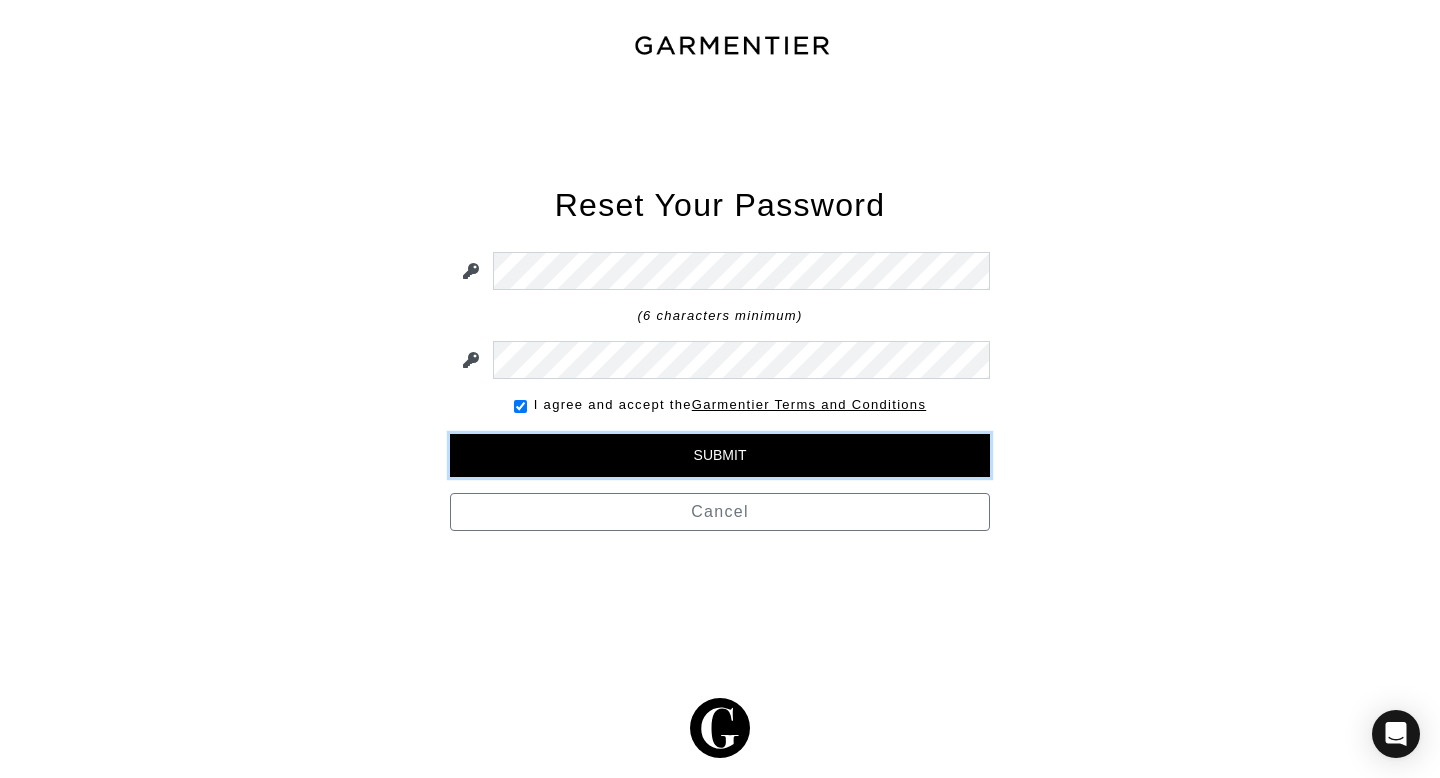 click on "Submit" at bounding box center (720, 455) 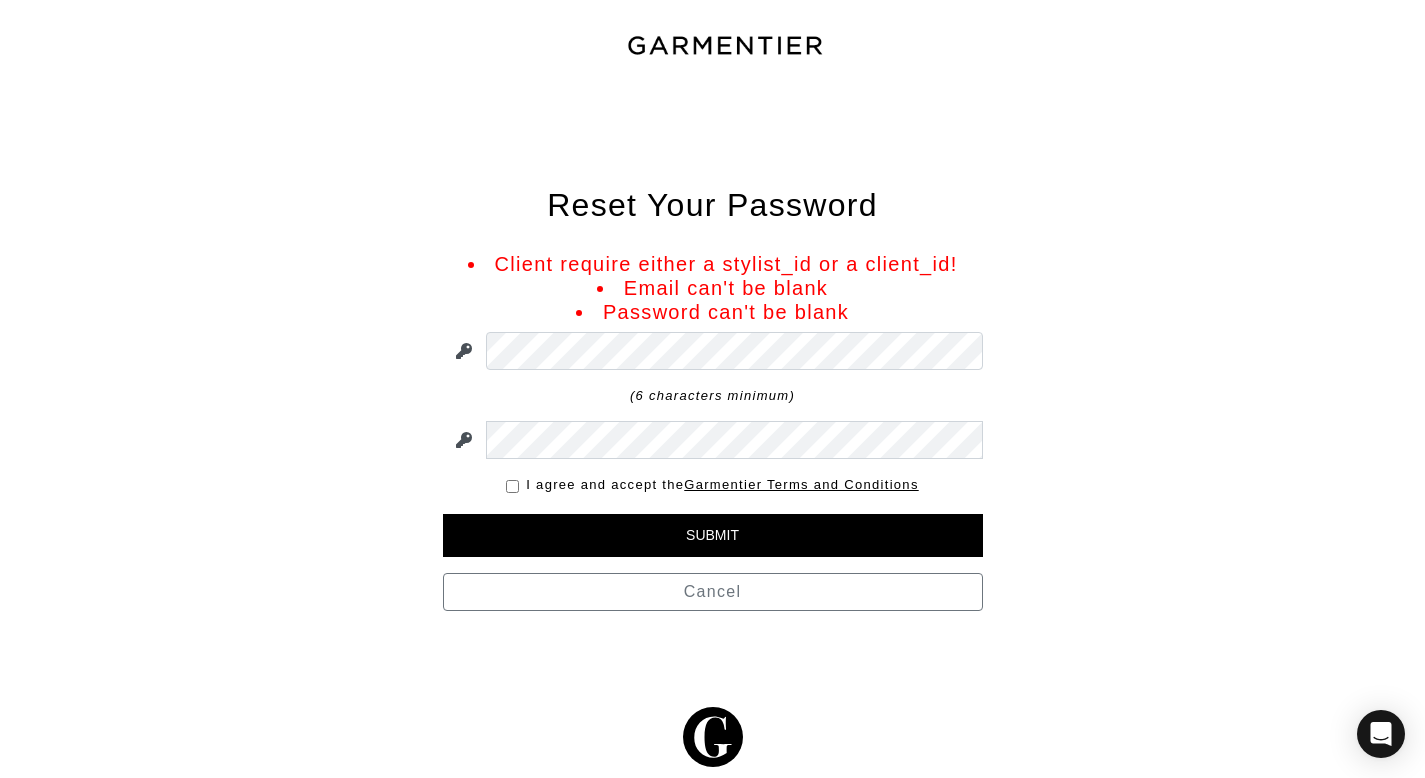 scroll, scrollTop: 0, scrollLeft: 0, axis: both 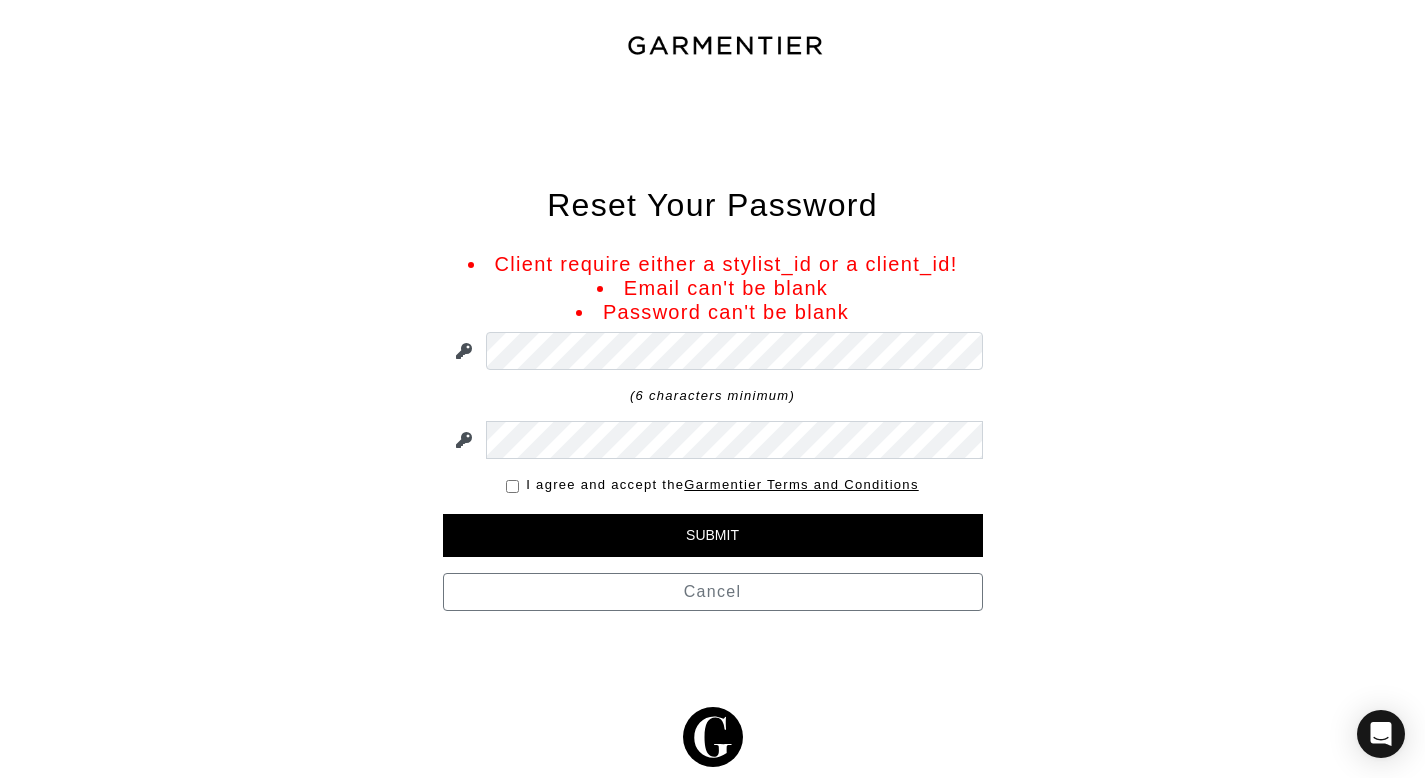 drag, startPoint x: 1272, startPoint y: 525, endPoint x: 1392, endPoint y: 223, distance: 324.96768 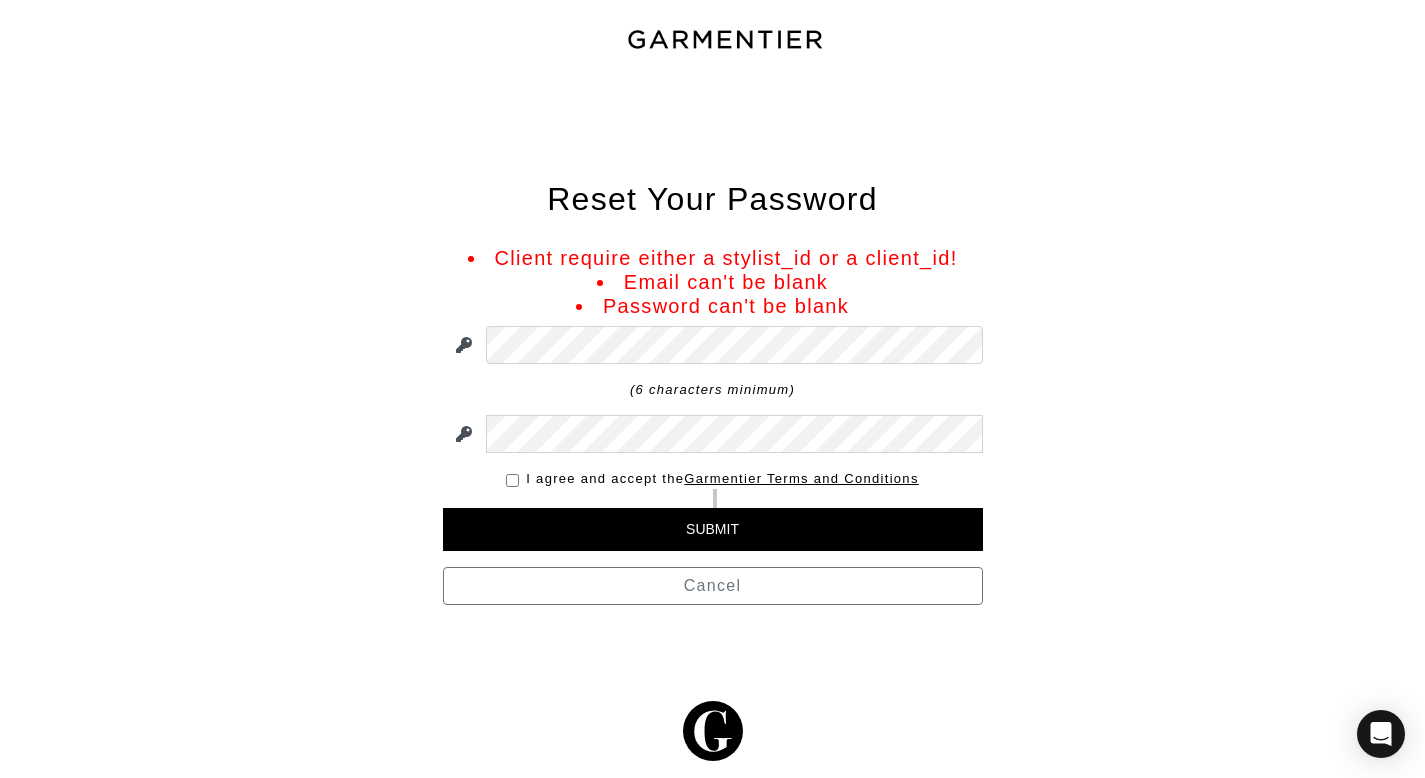 scroll, scrollTop: 9, scrollLeft: 0, axis: vertical 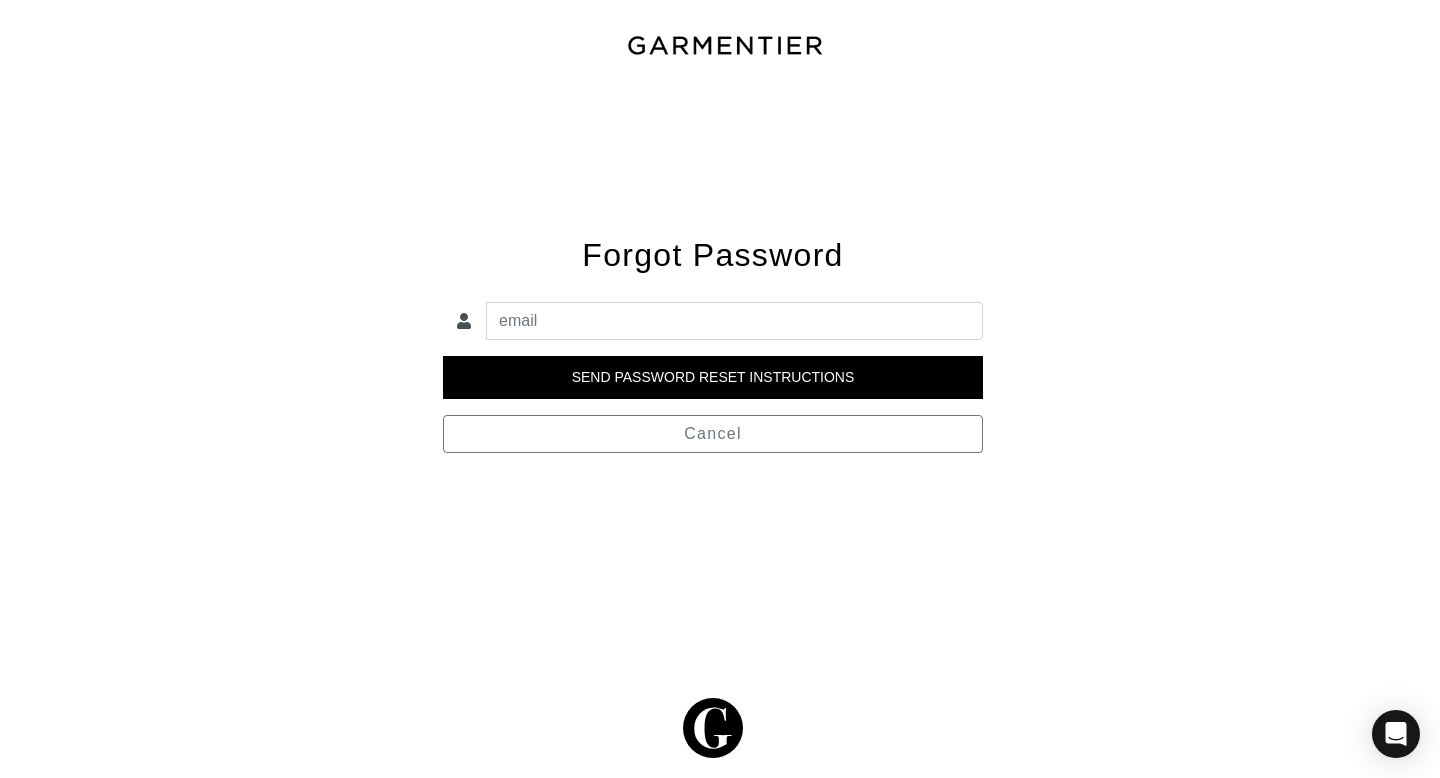 click at bounding box center (725, 46) 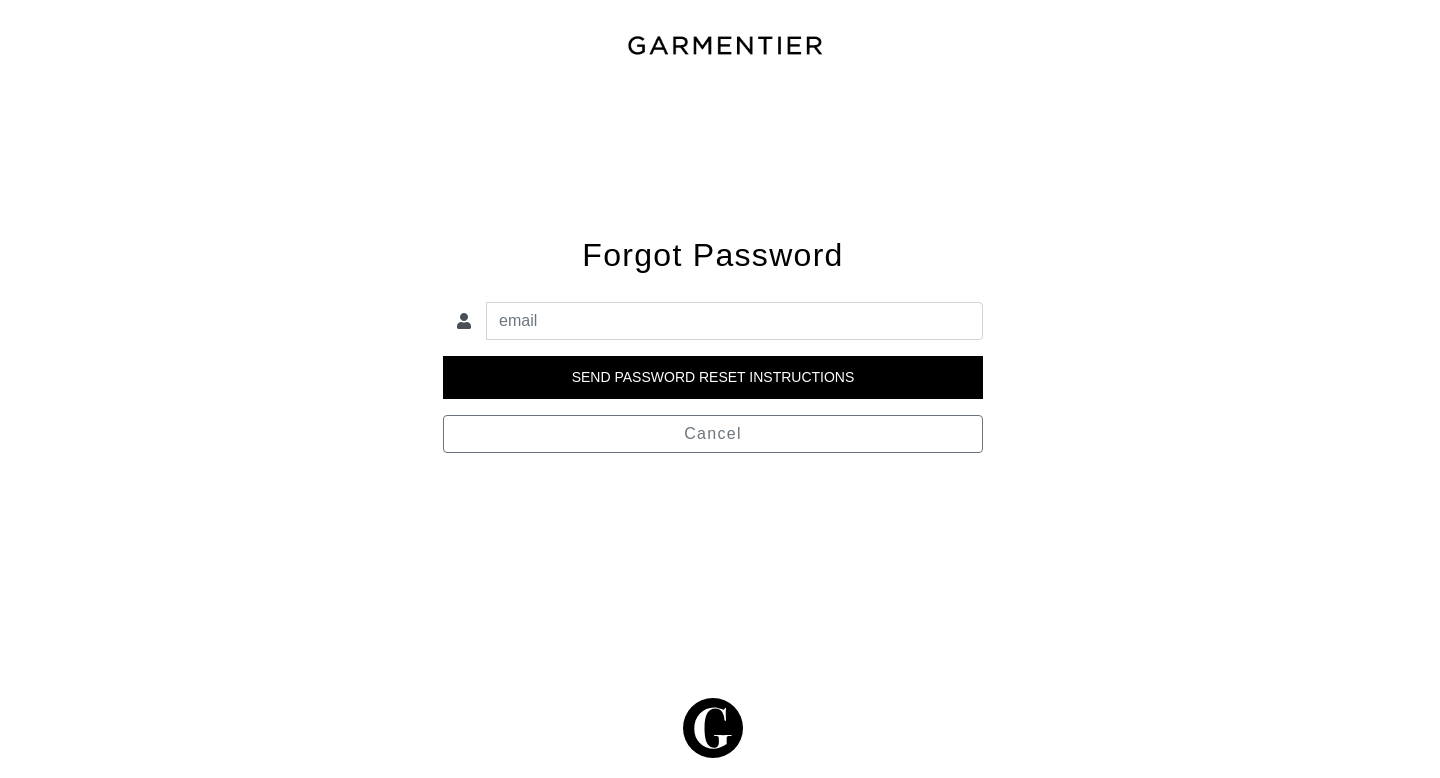 scroll, scrollTop: 0, scrollLeft: 0, axis: both 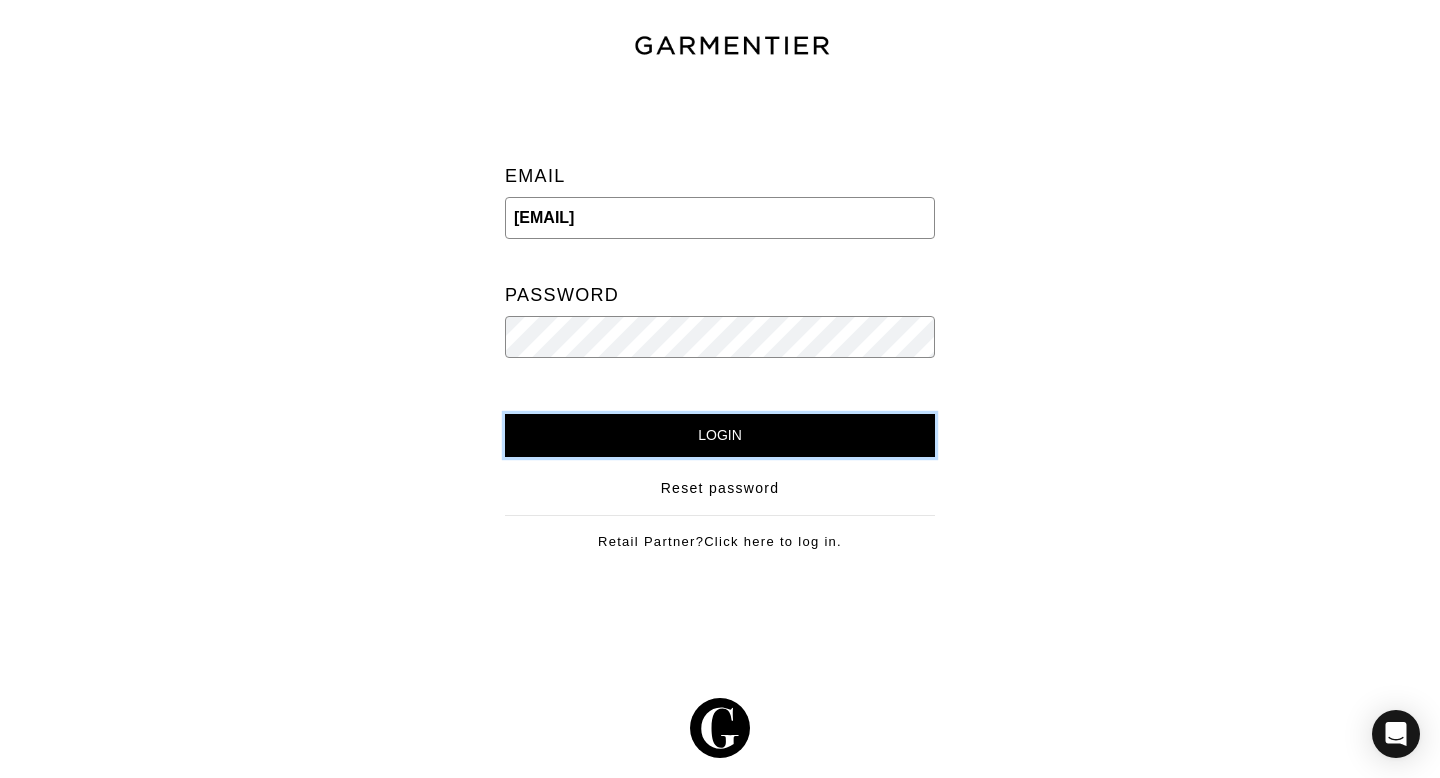 click on "Login" at bounding box center [720, 435] 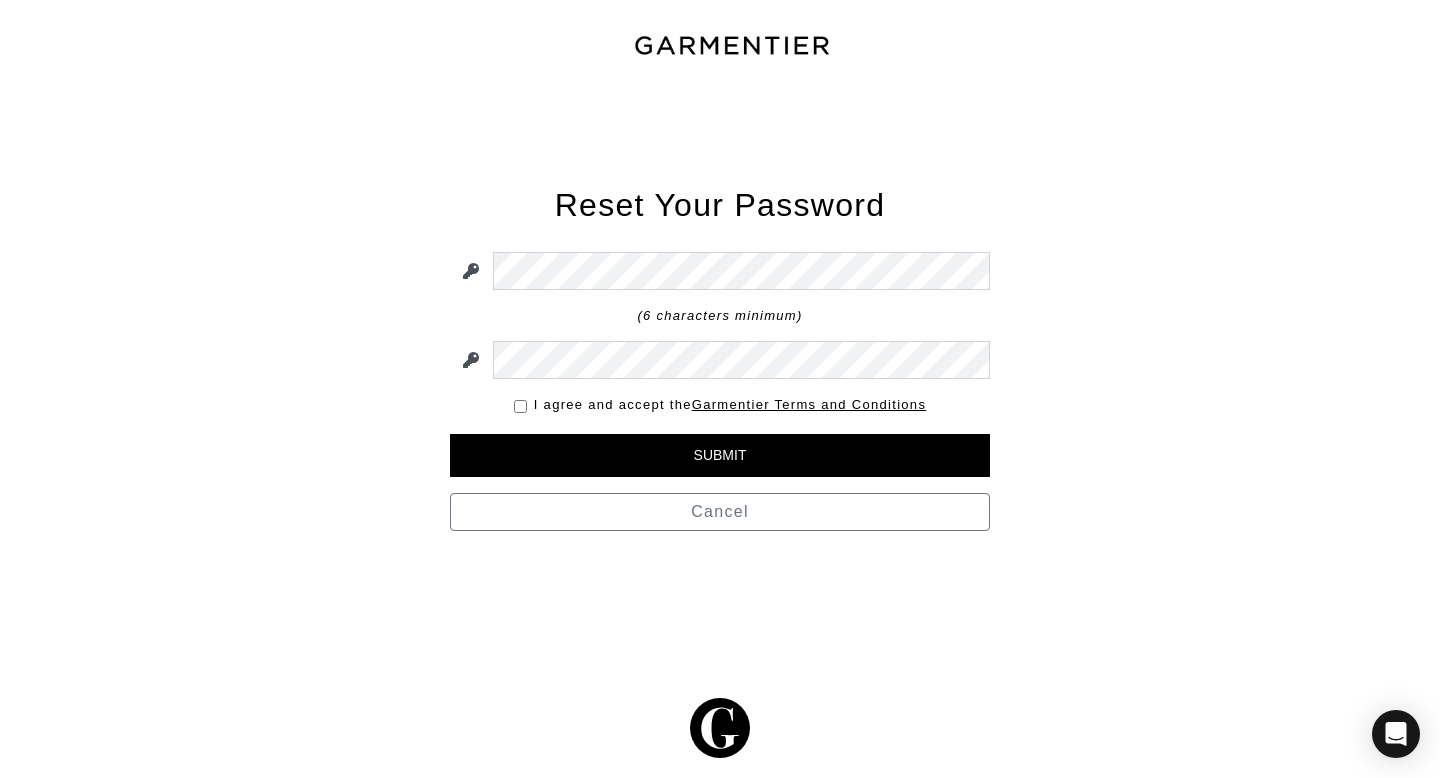 scroll, scrollTop: 0, scrollLeft: 0, axis: both 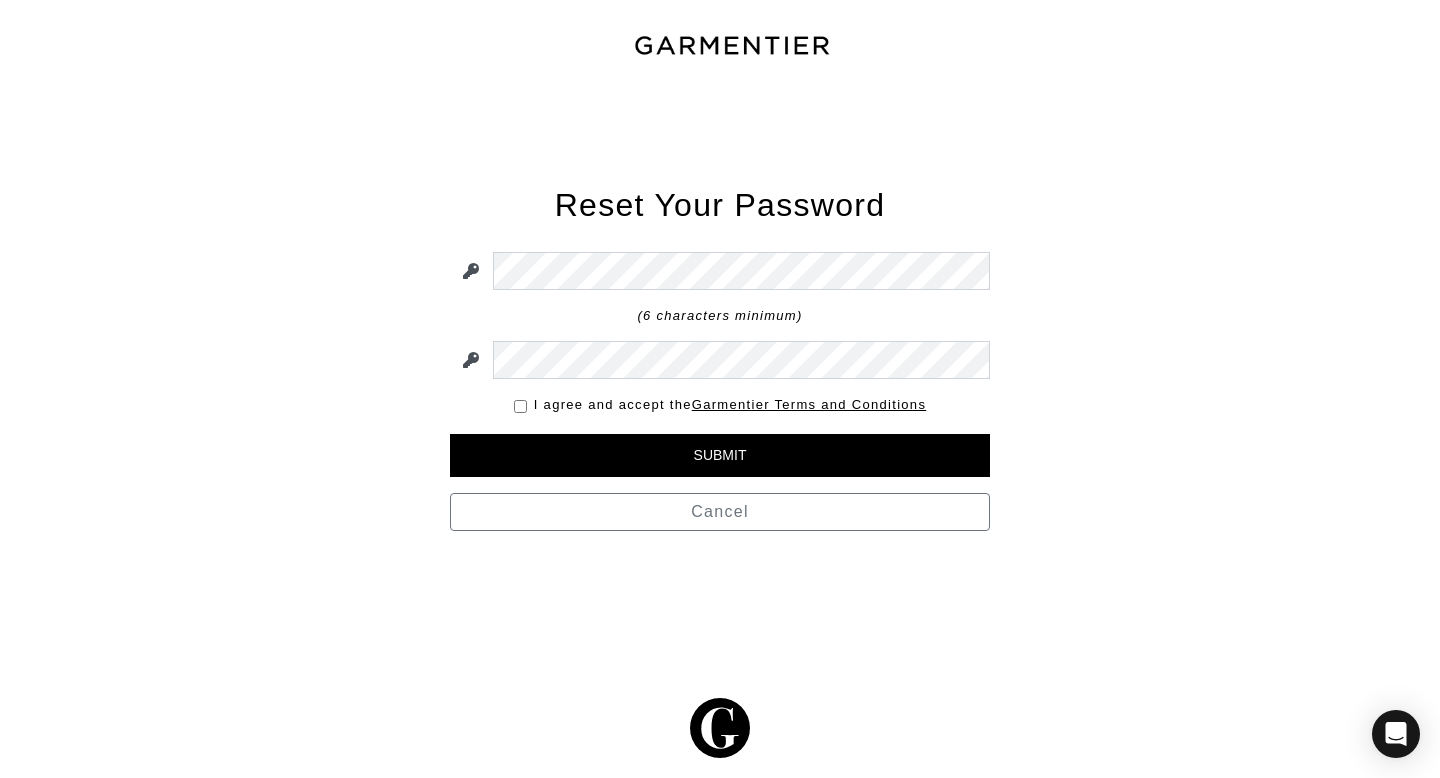 click at bounding box center (990, 252) 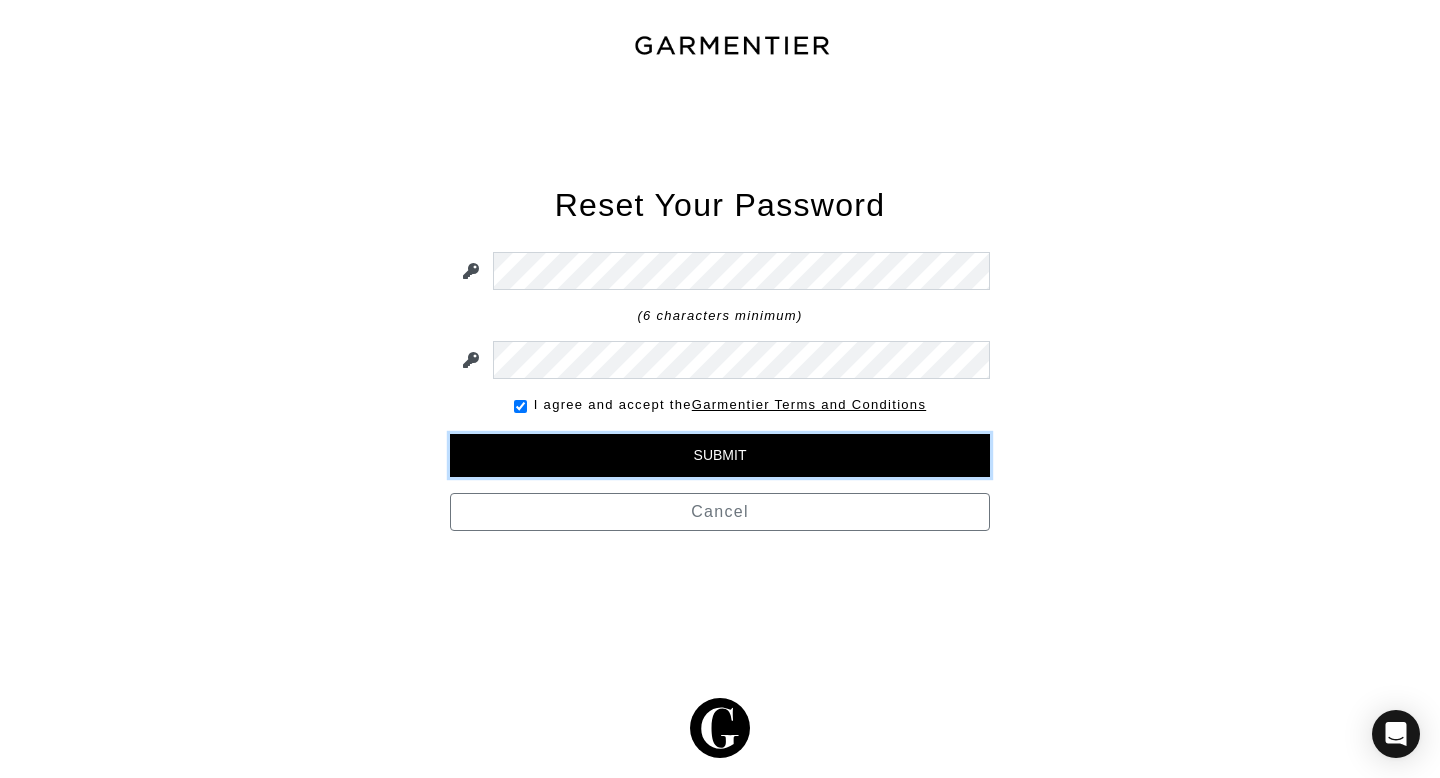 click on "Submit" at bounding box center [720, 455] 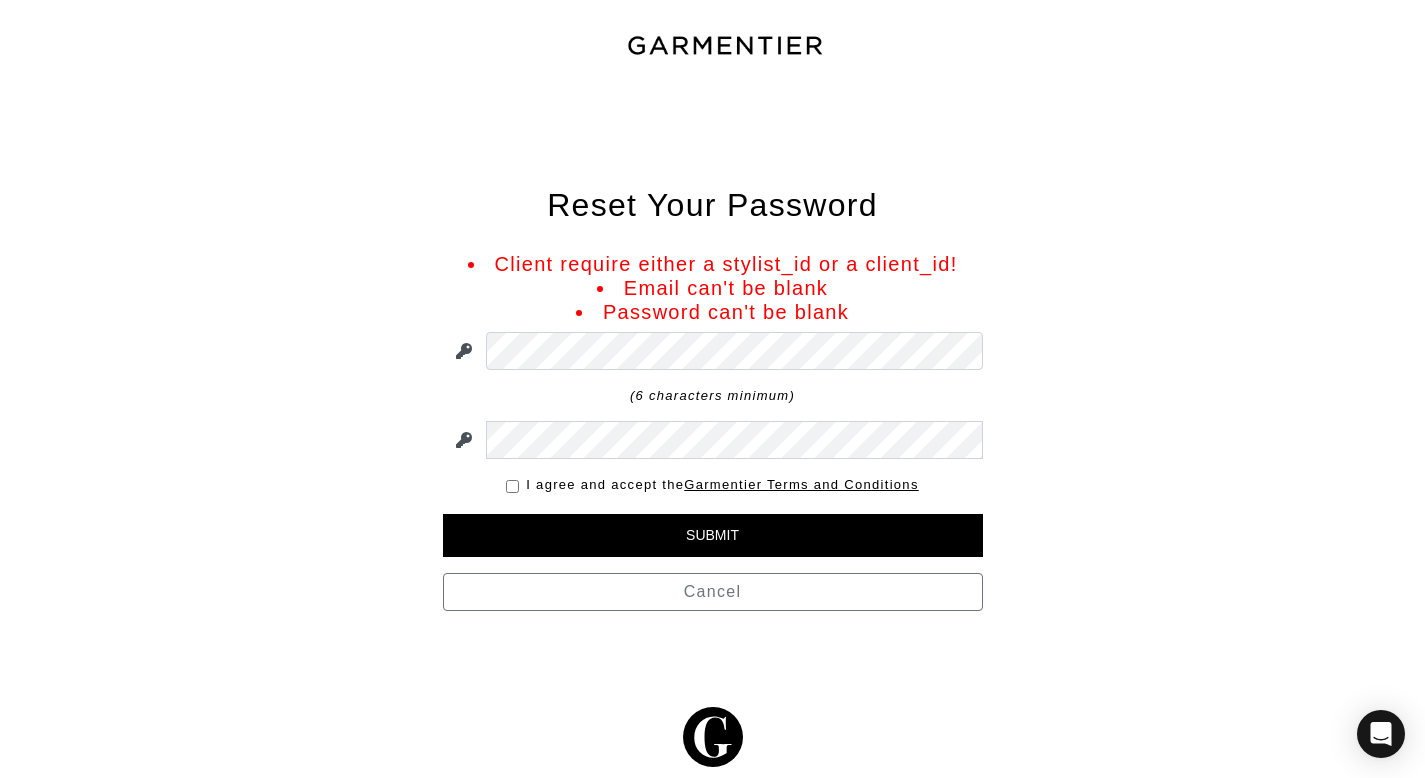 scroll, scrollTop: 0, scrollLeft: 0, axis: both 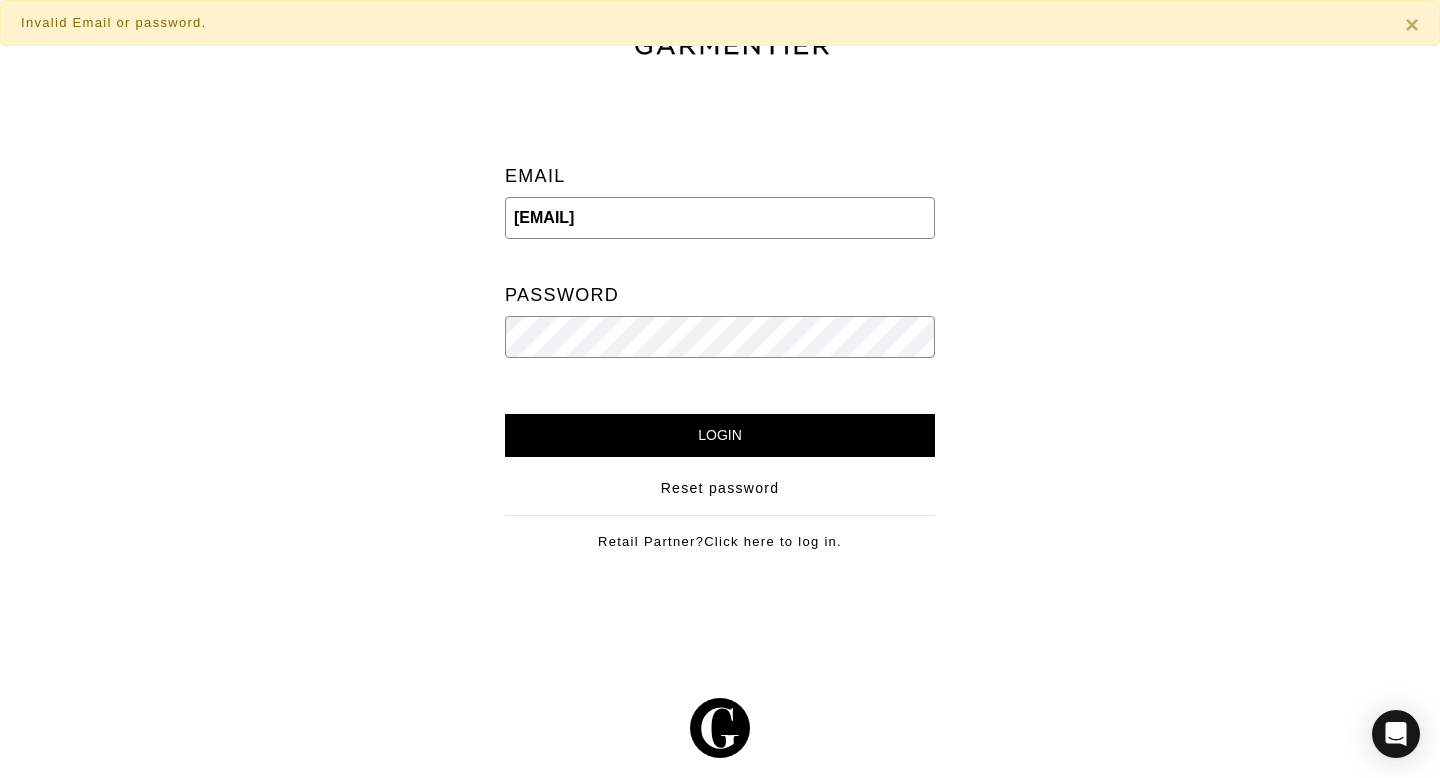 click at bounding box center [935, 218] 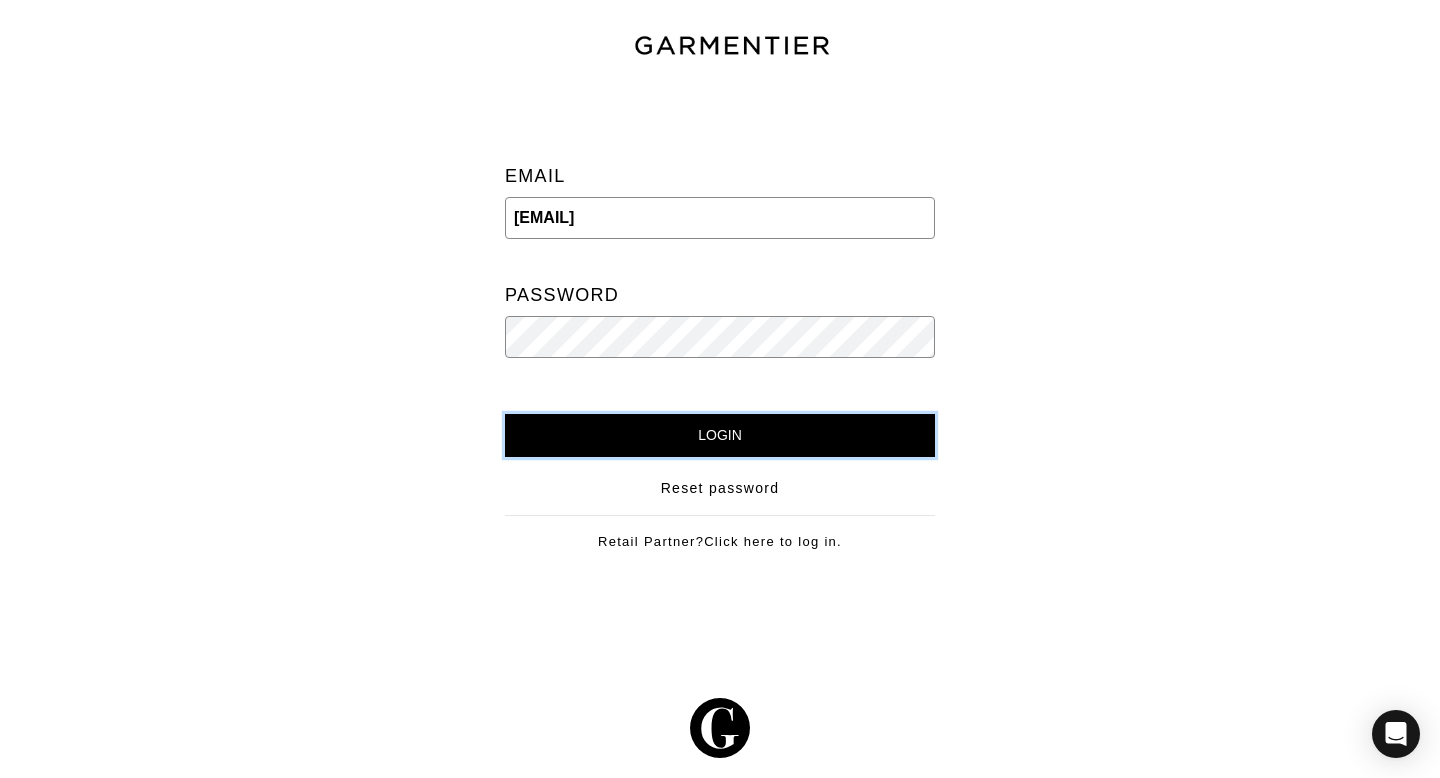 click on "Login" at bounding box center (720, 435) 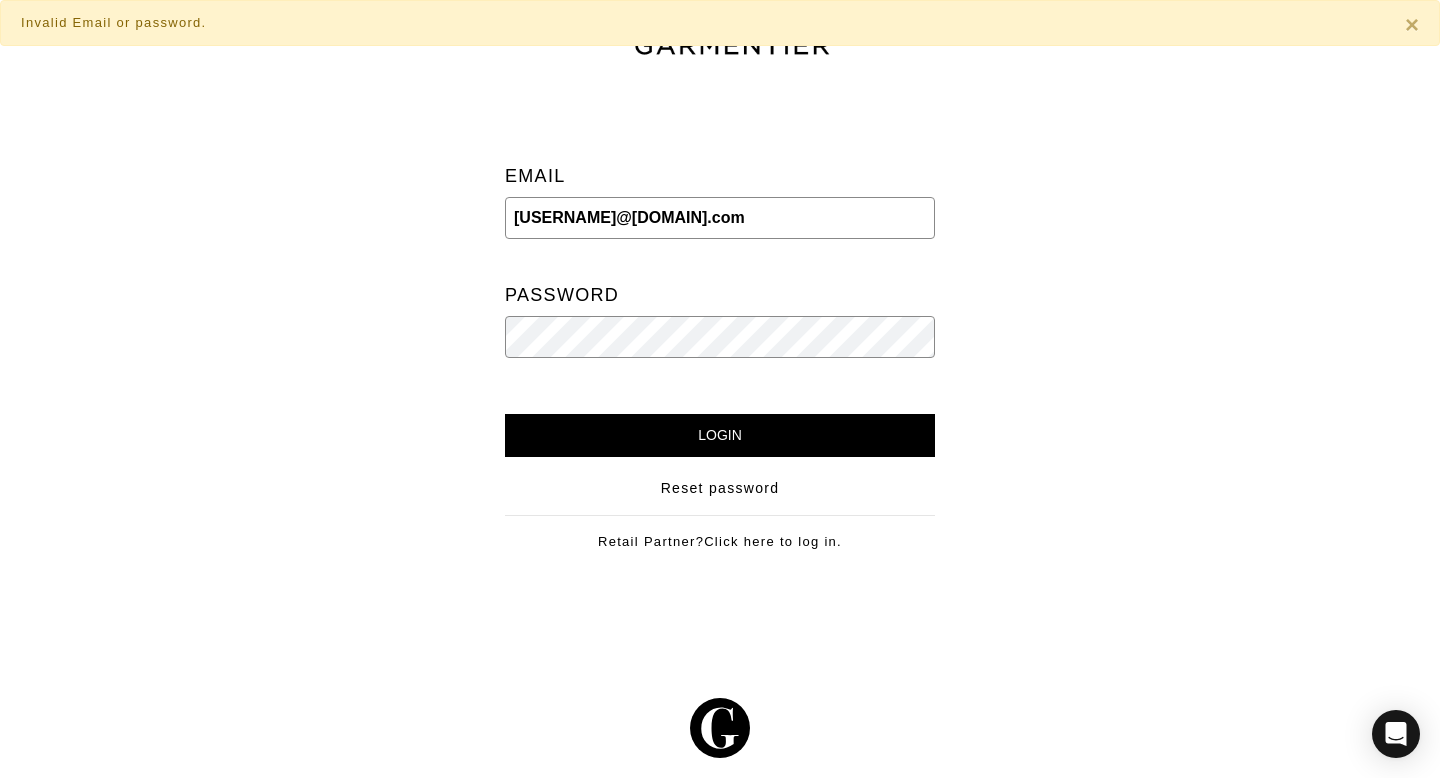 scroll, scrollTop: 0, scrollLeft: 0, axis: both 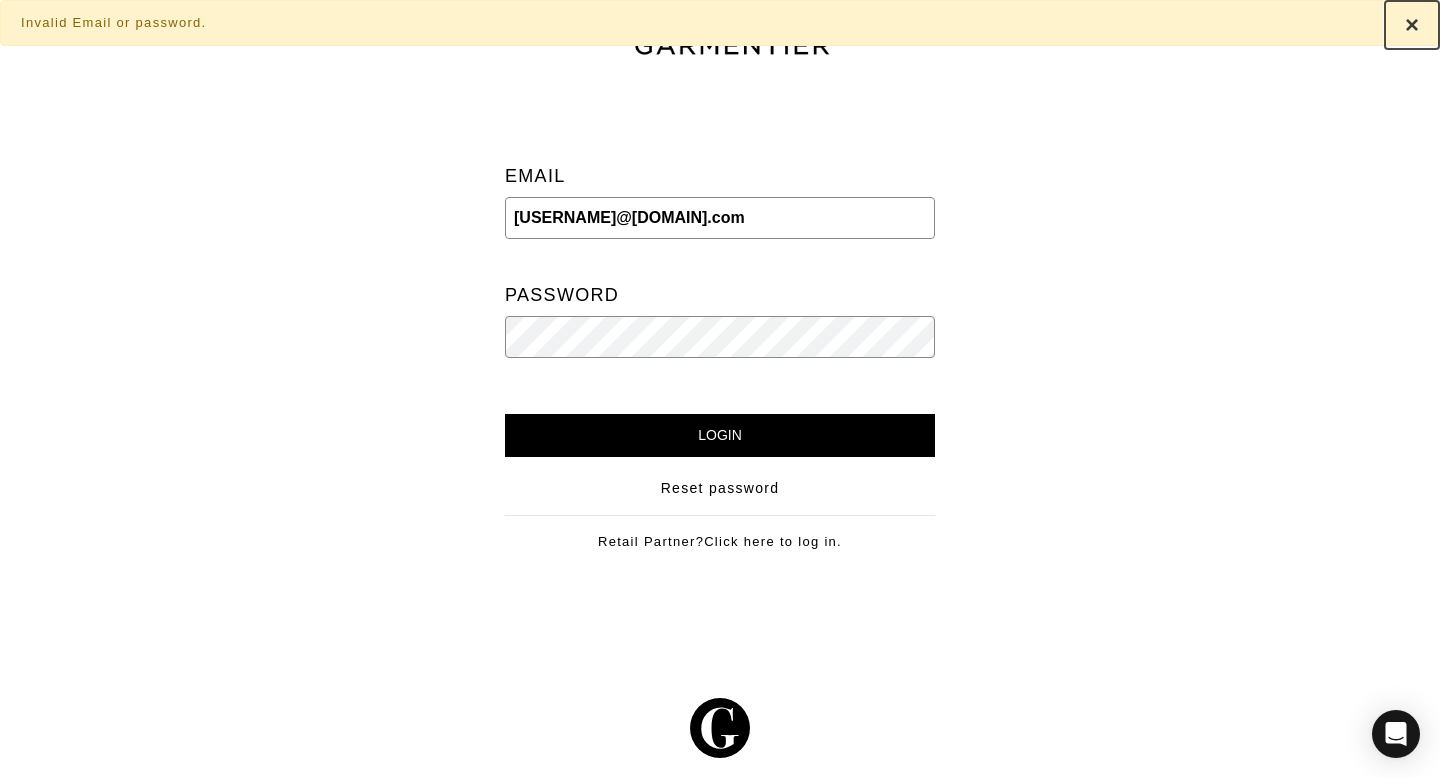 click on "×" at bounding box center [1412, 24] 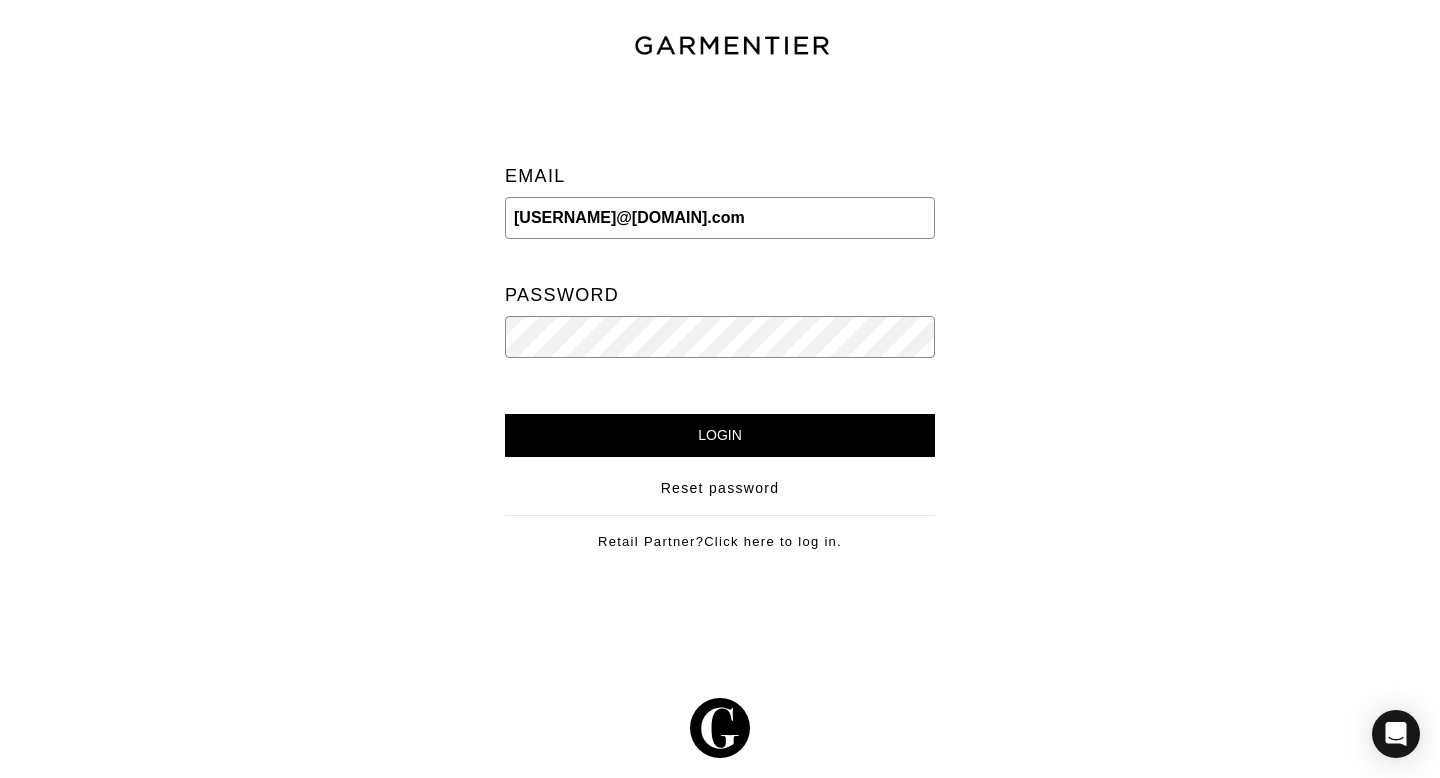 click on "Login" at bounding box center (720, 435) 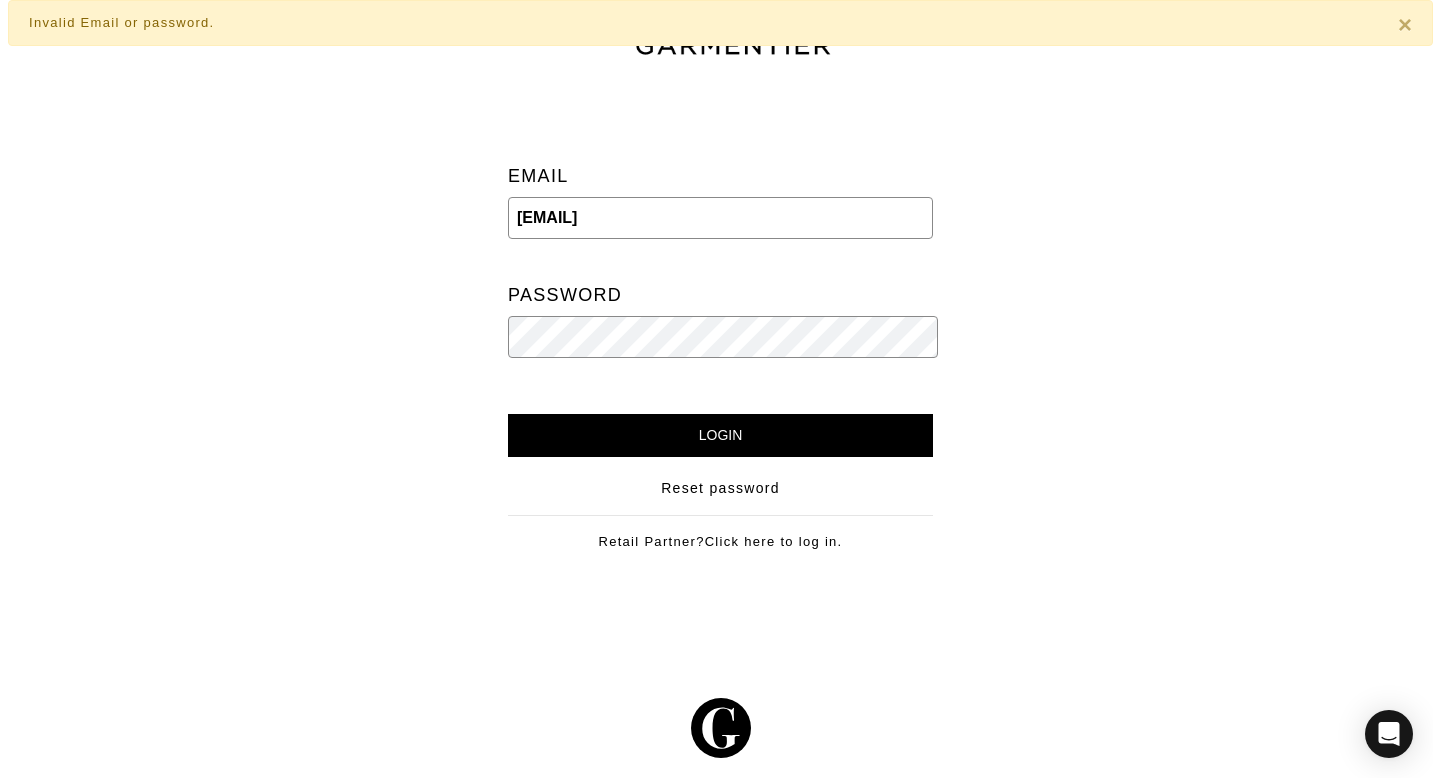 scroll, scrollTop: 0, scrollLeft: 0, axis: both 